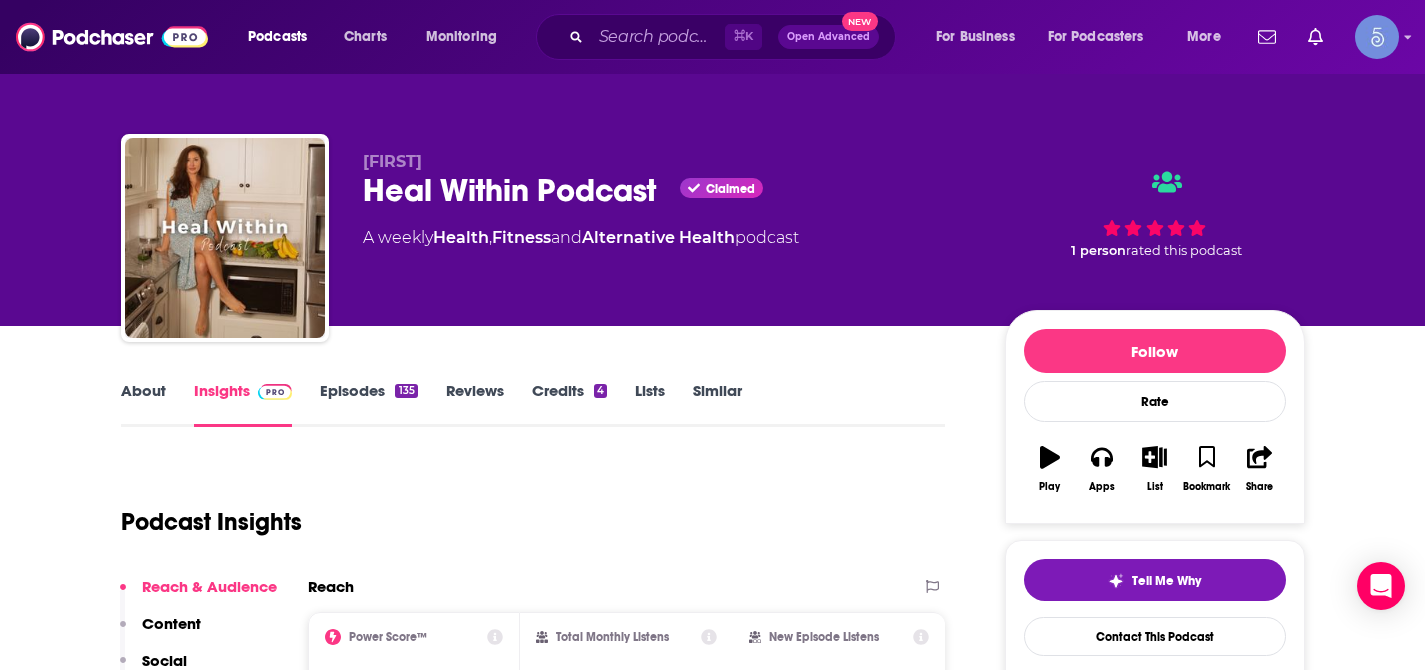 scroll, scrollTop: 0, scrollLeft: 0, axis: both 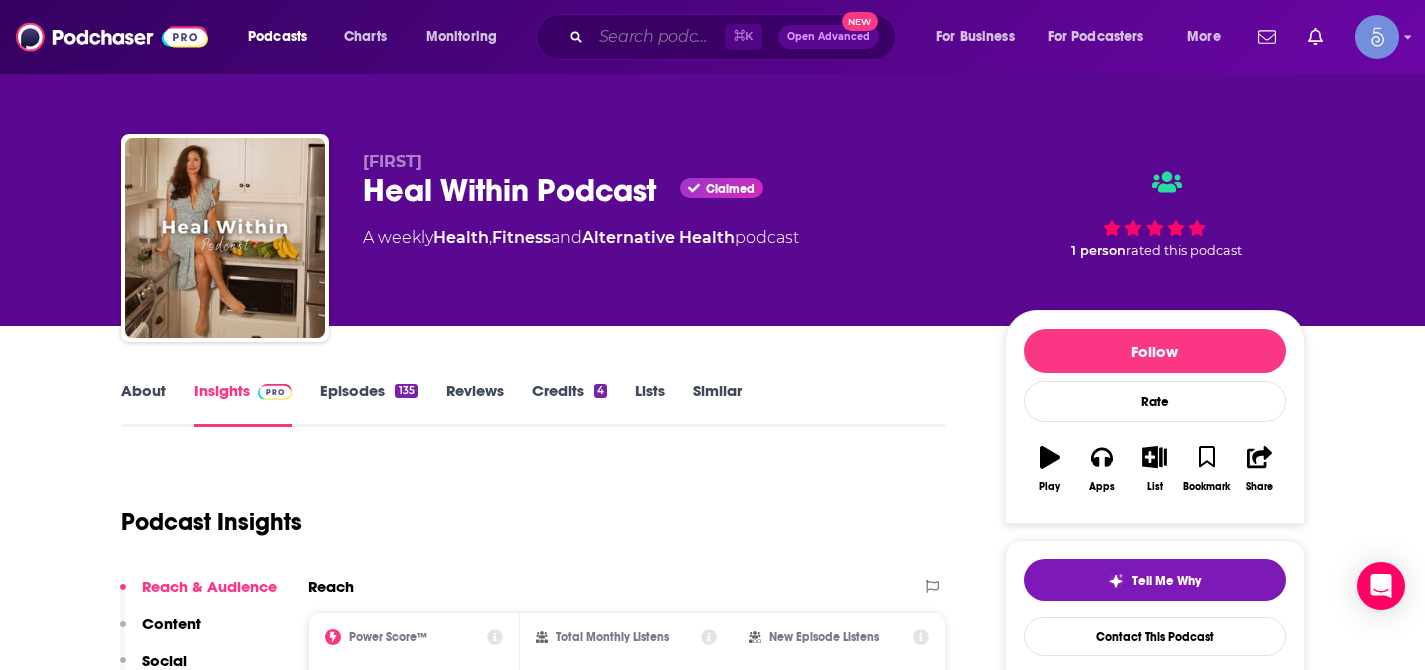 click at bounding box center [658, 37] 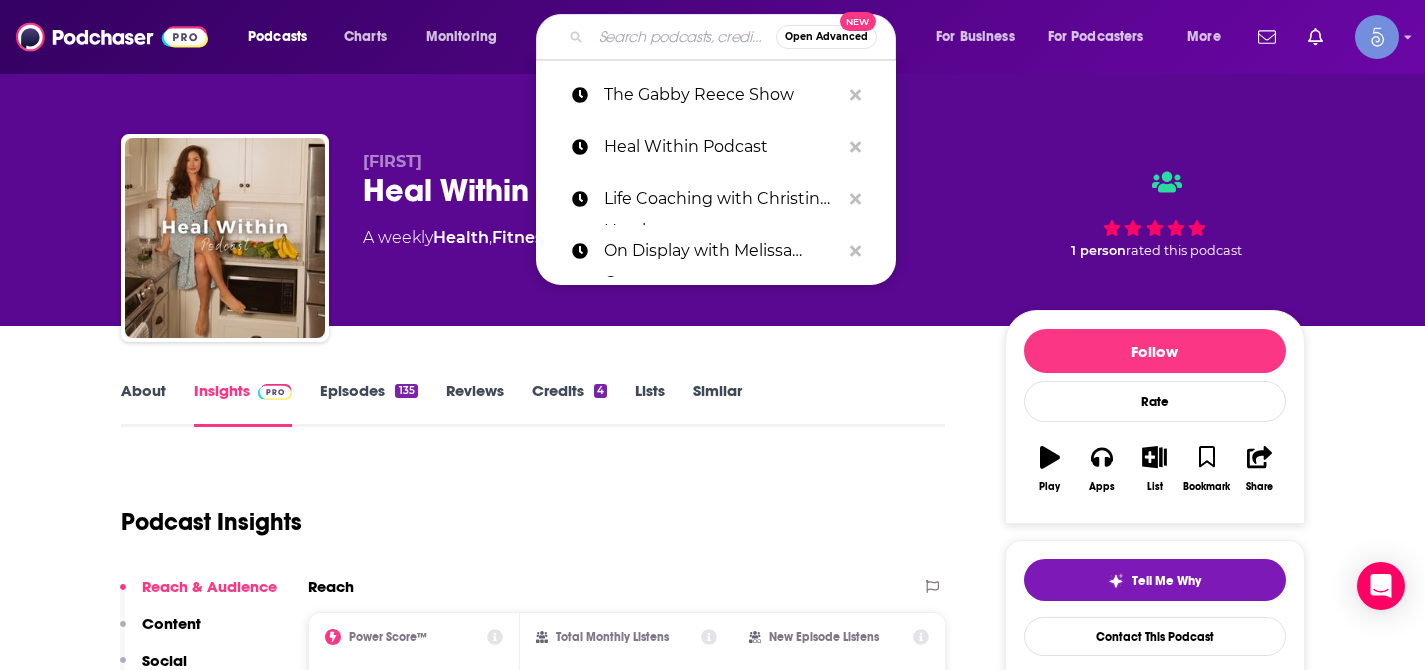 scroll, scrollTop: 0, scrollLeft: 0, axis: both 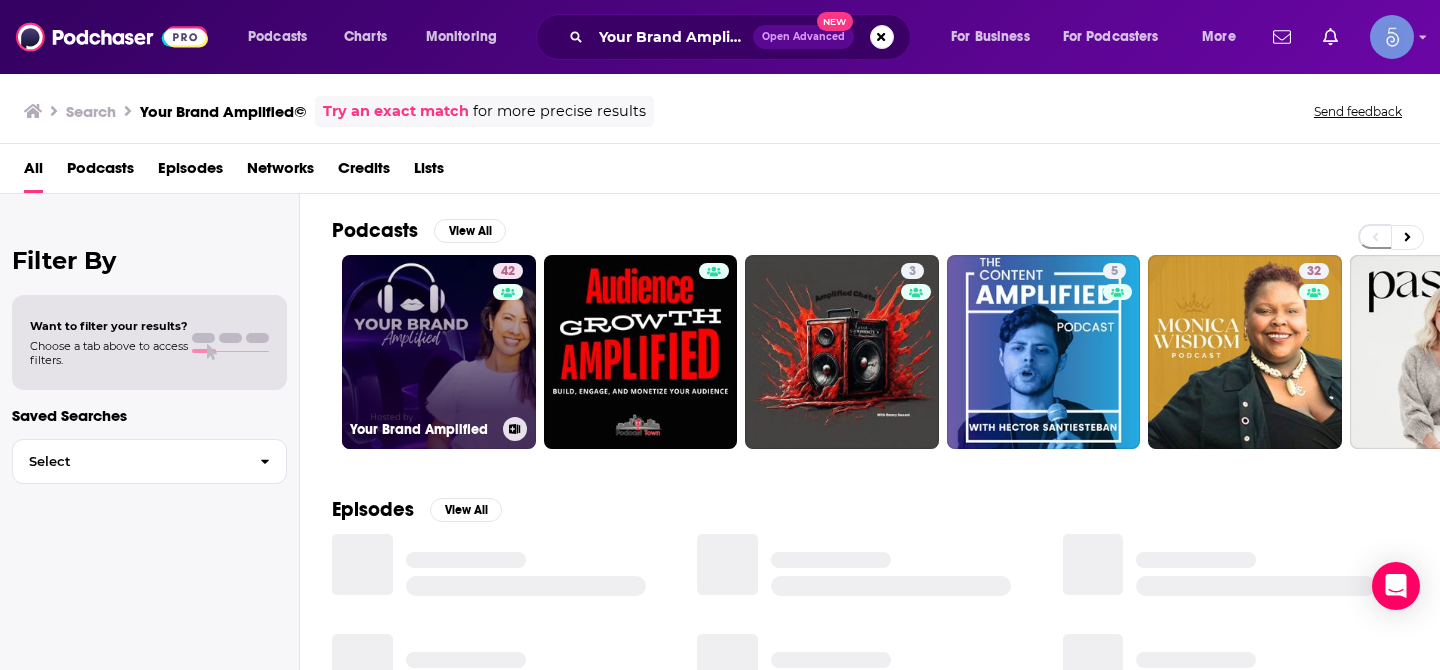 click on "[NUMBER] [BRAND]" at bounding box center [439, 352] 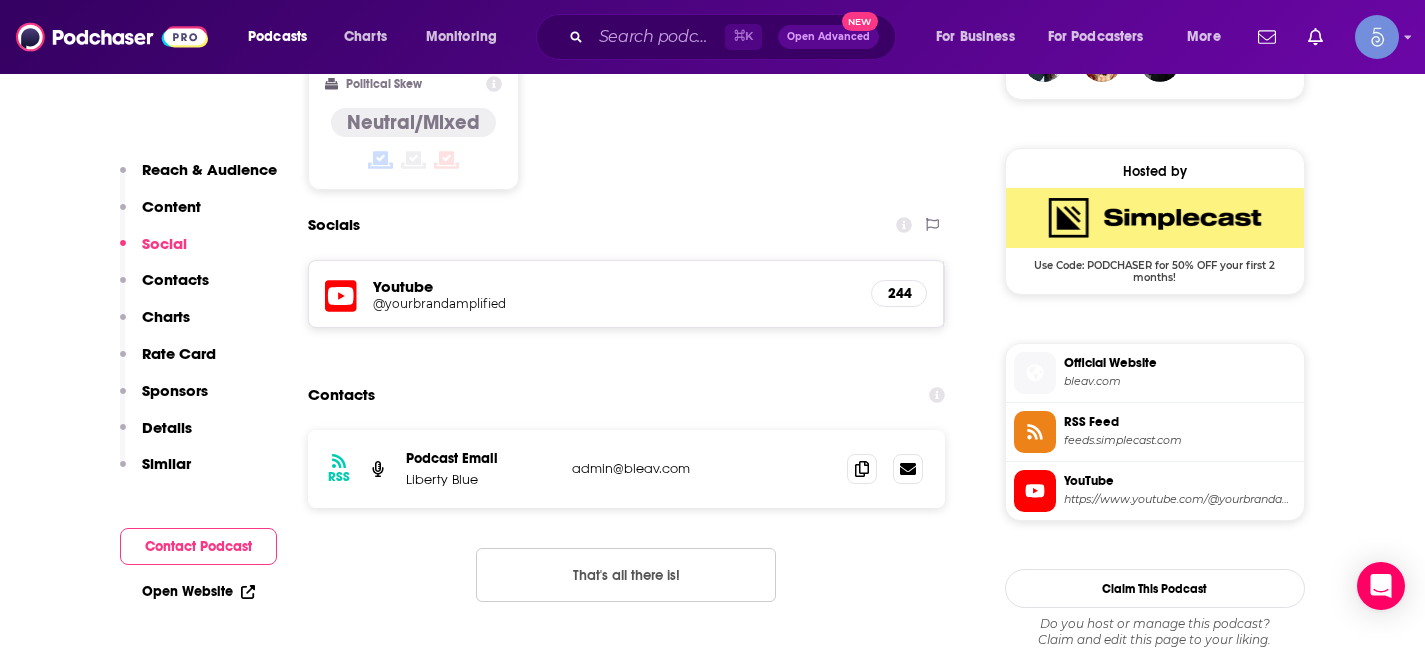 scroll, scrollTop: 1552, scrollLeft: 0, axis: vertical 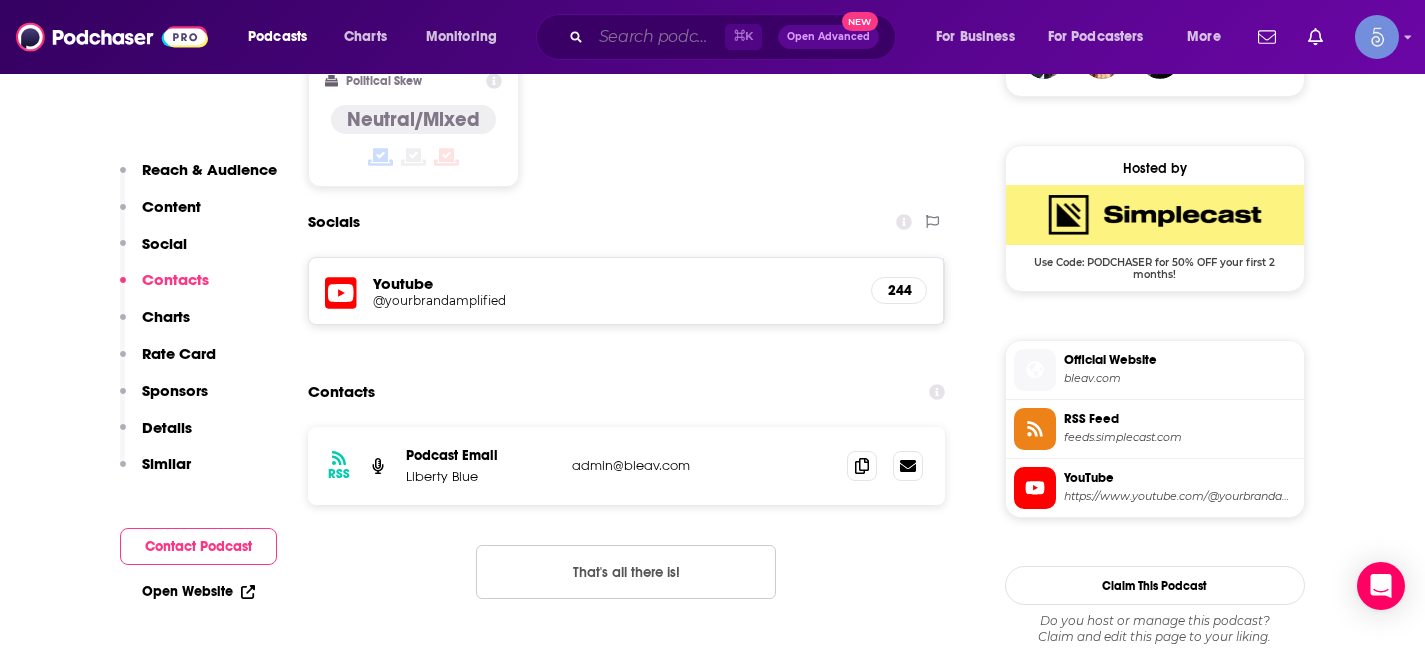 click at bounding box center [658, 37] 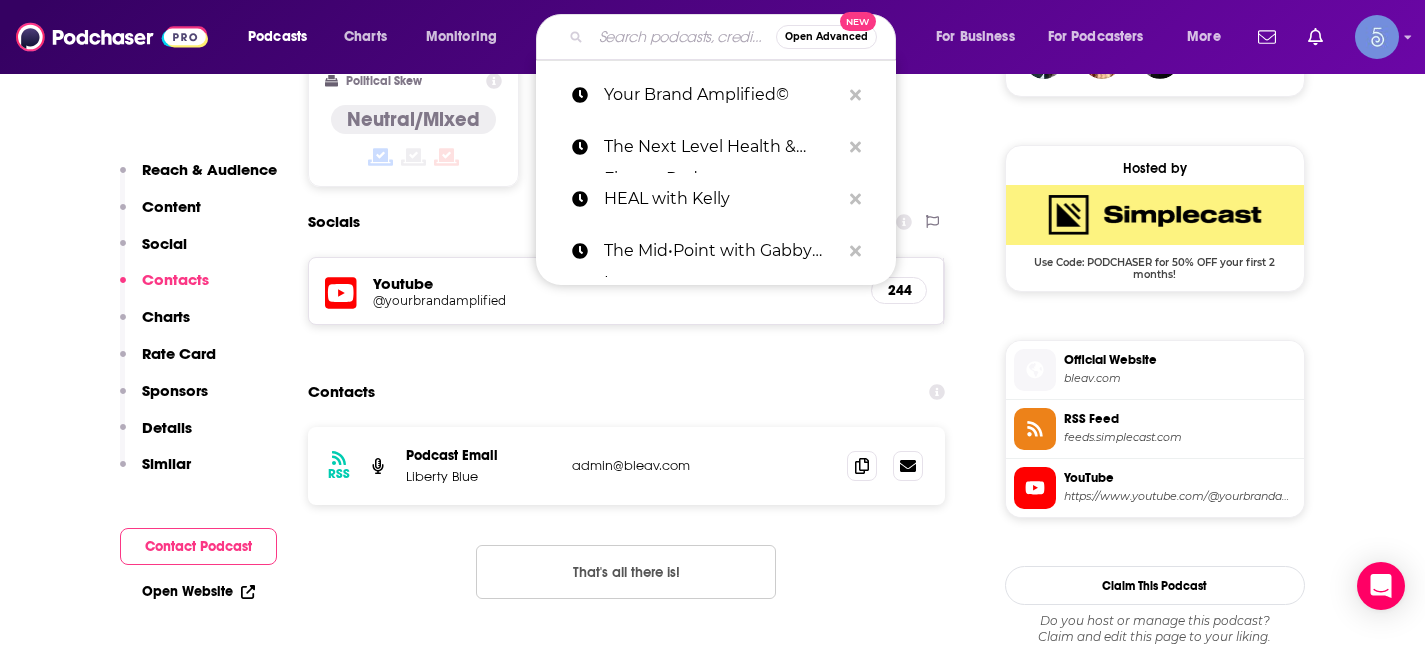 paste on "The Retail Whore" 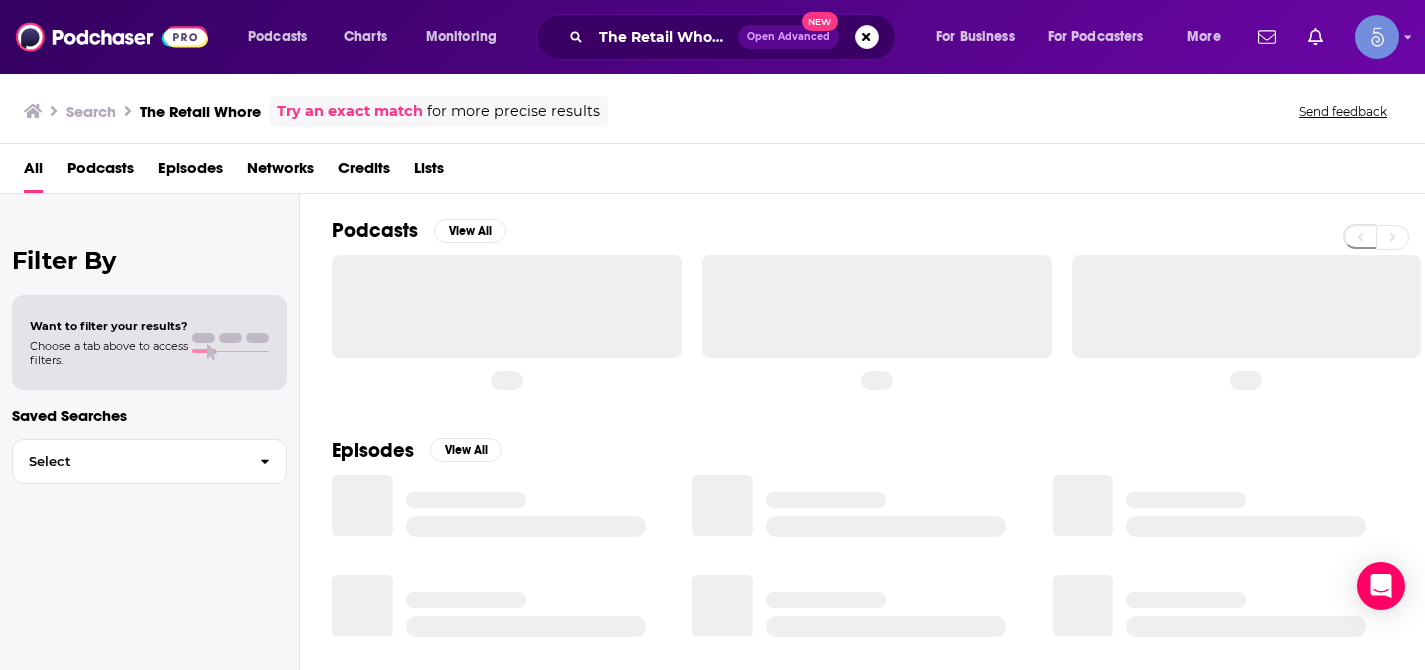 scroll, scrollTop: 0, scrollLeft: 0, axis: both 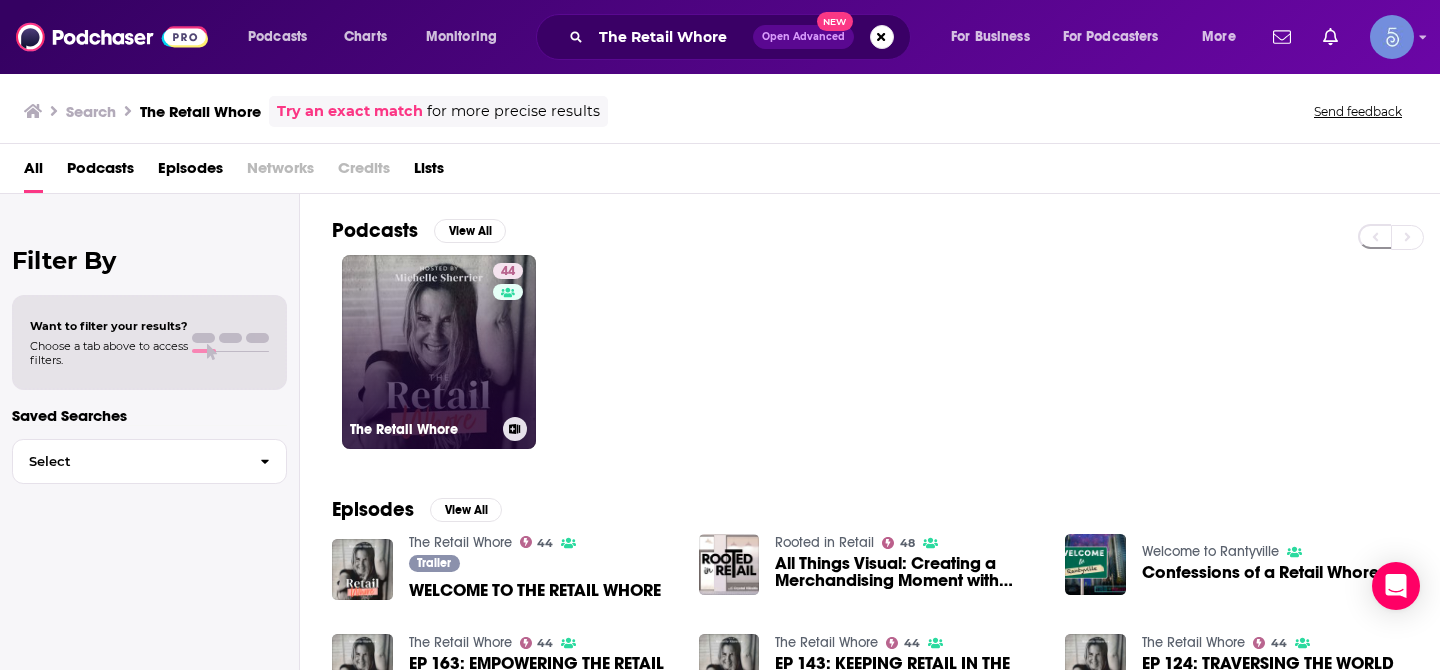 click on "44 The Retail Whore" at bounding box center [439, 352] 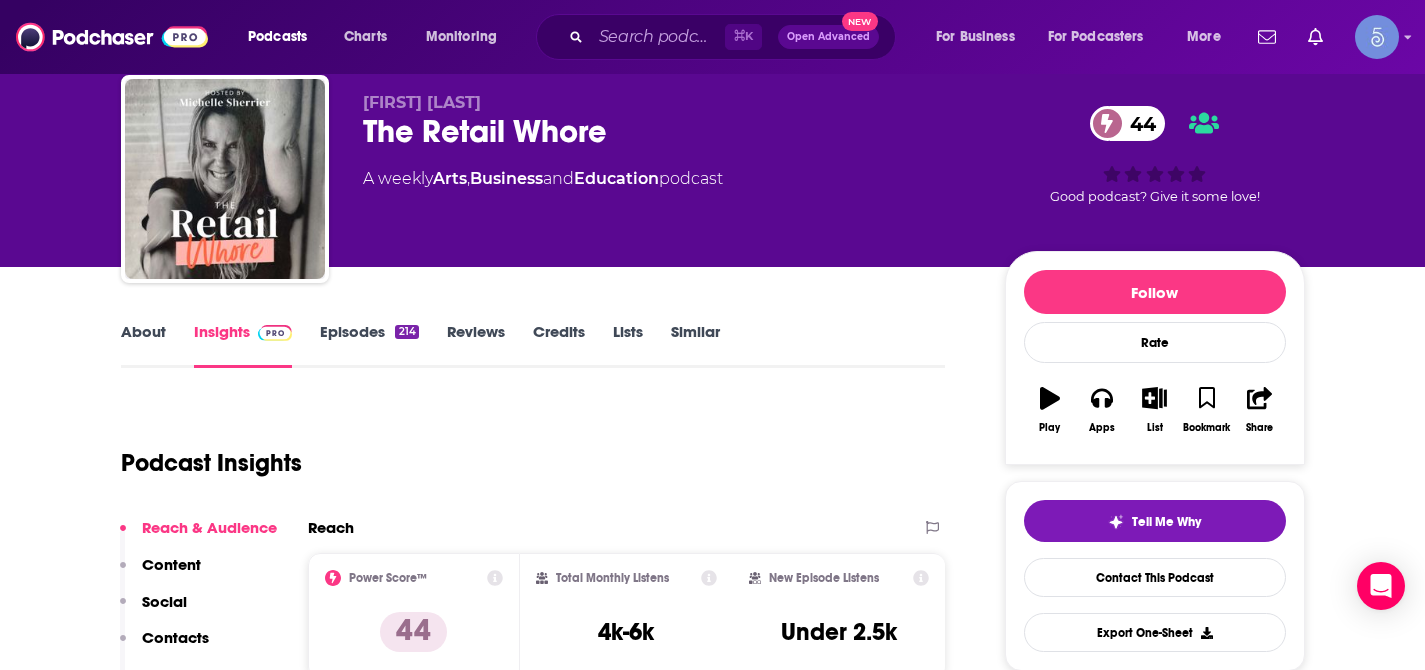 scroll, scrollTop: 56, scrollLeft: 0, axis: vertical 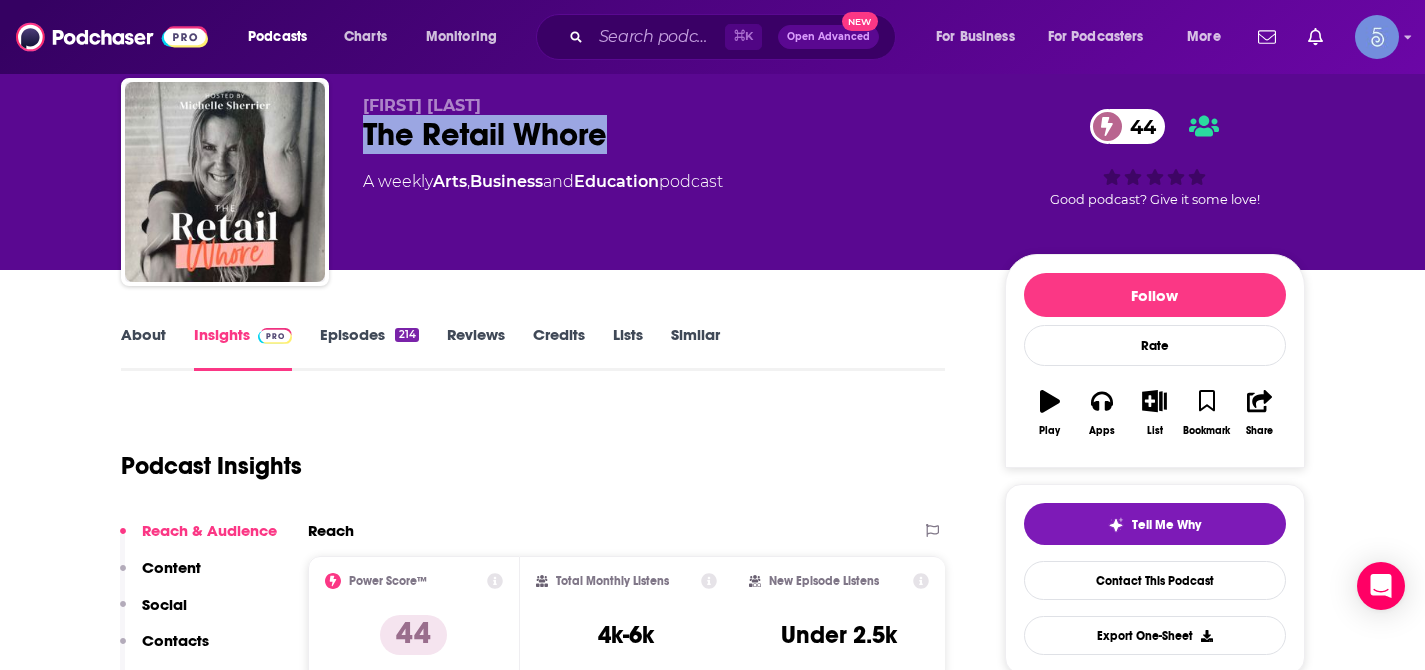 drag, startPoint x: 363, startPoint y: 134, endPoint x: 604, endPoint y: 138, distance: 241.03319 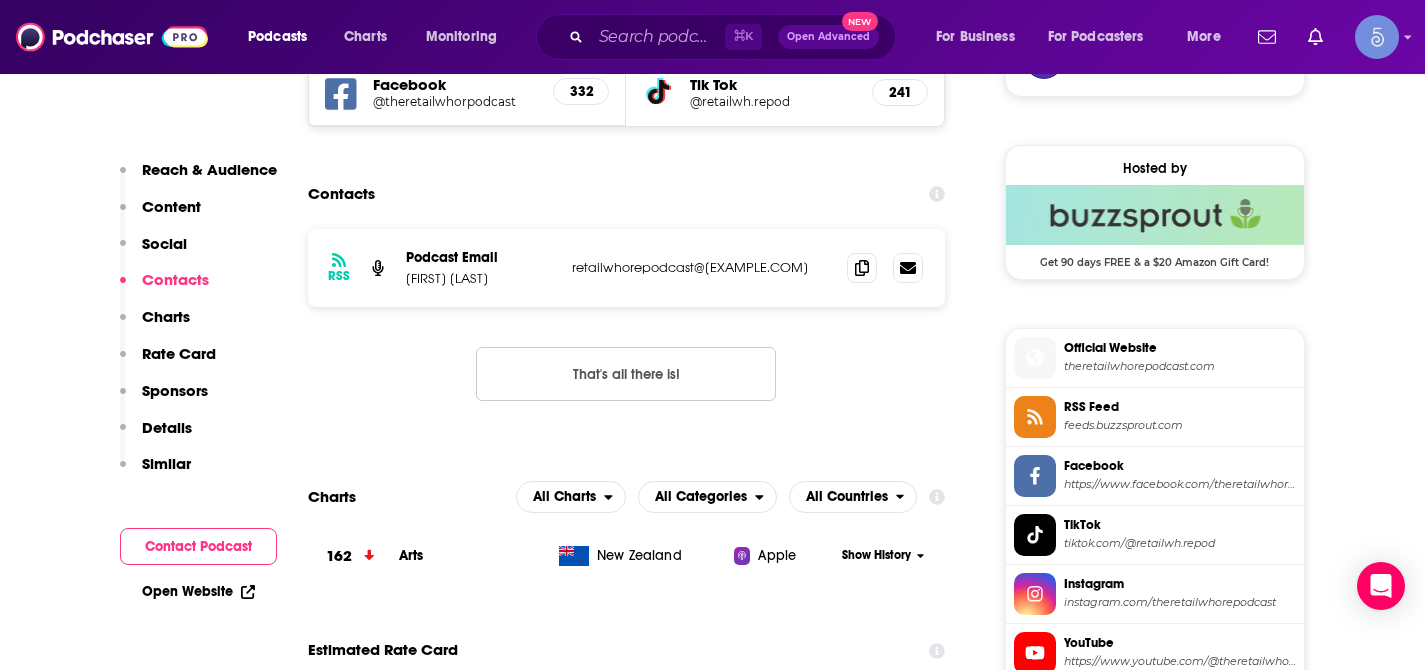 scroll, scrollTop: 1544, scrollLeft: 0, axis: vertical 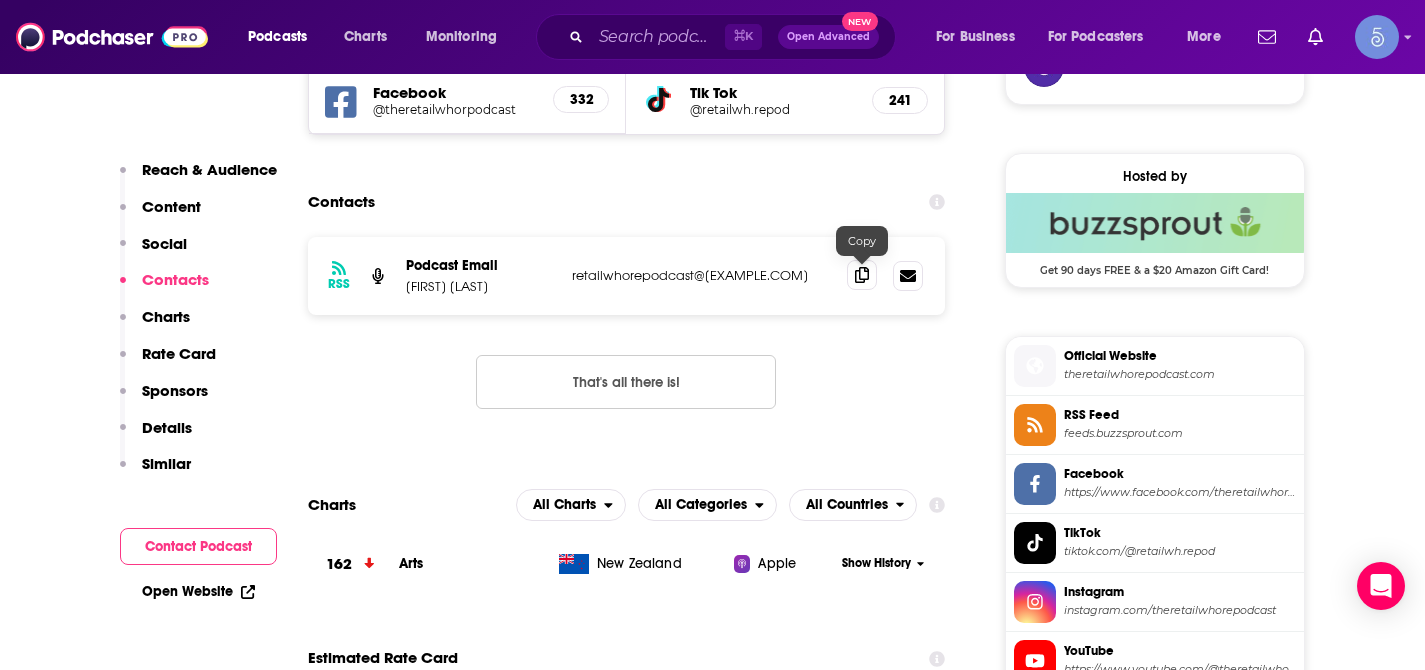 click 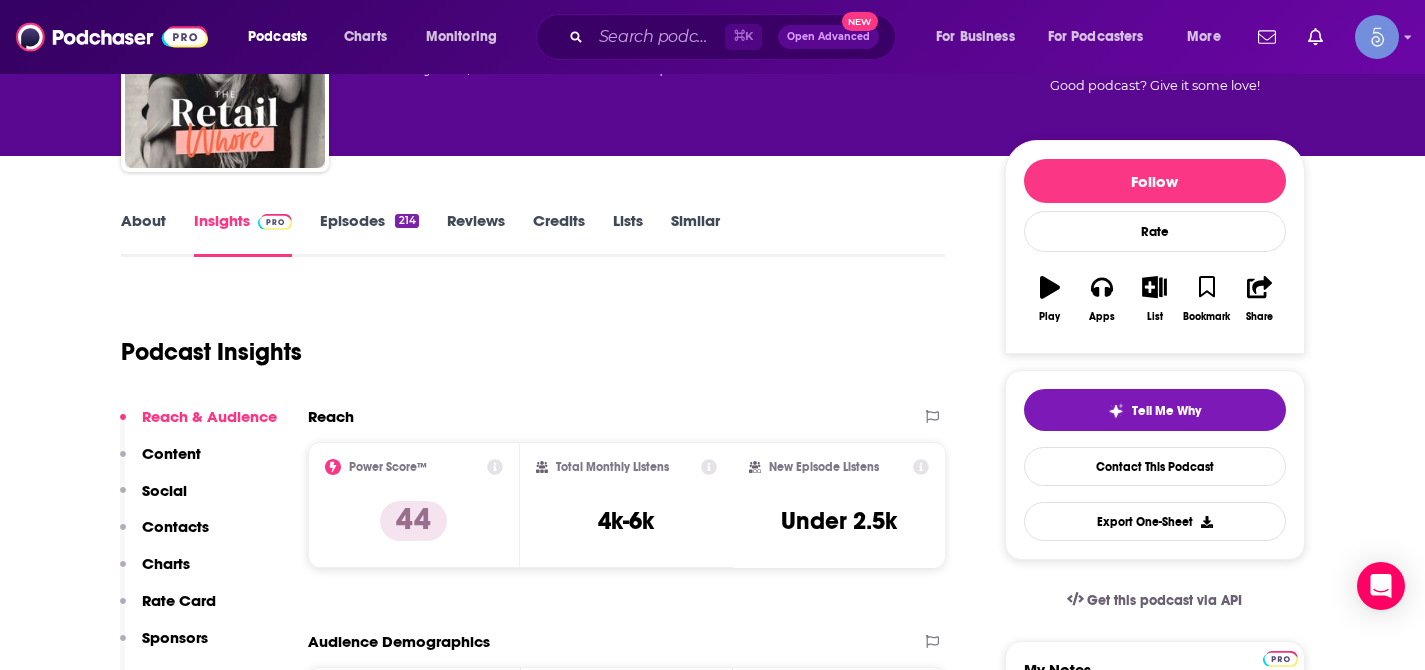 scroll, scrollTop: 171, scrollLeft: 0, axis: vertical 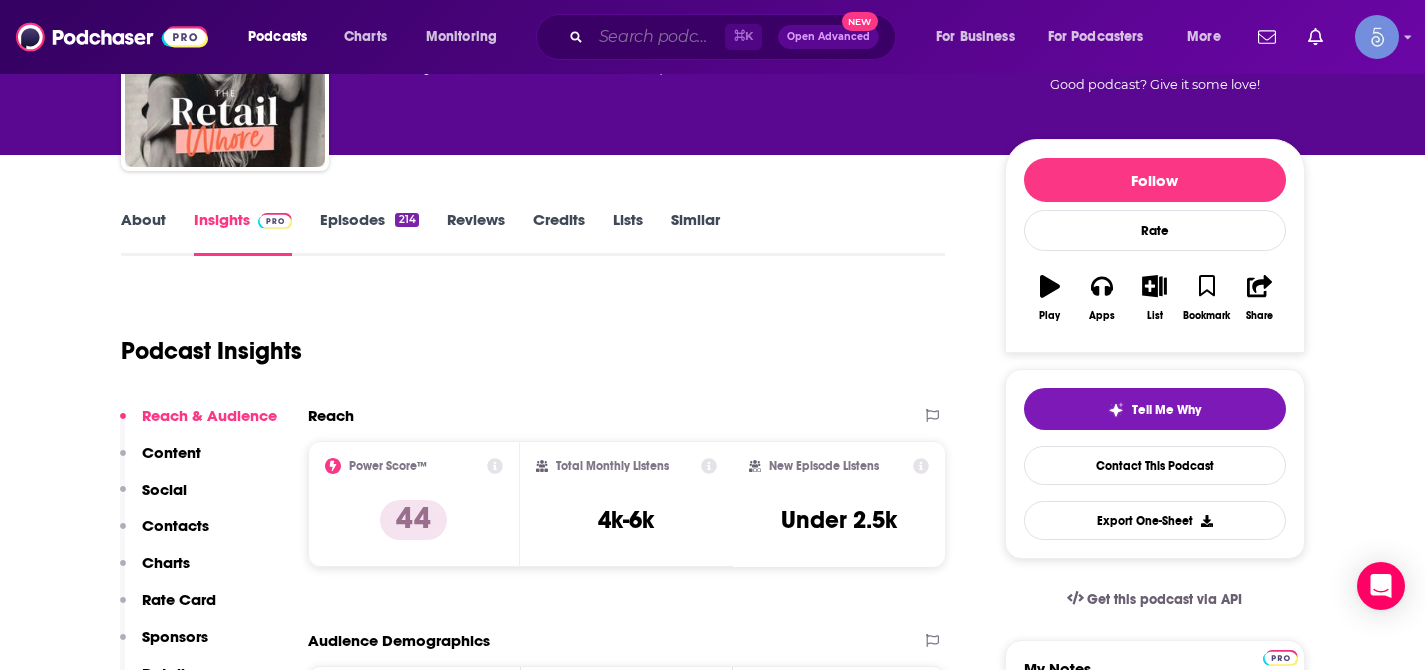 click at bounding box center [658, 37] 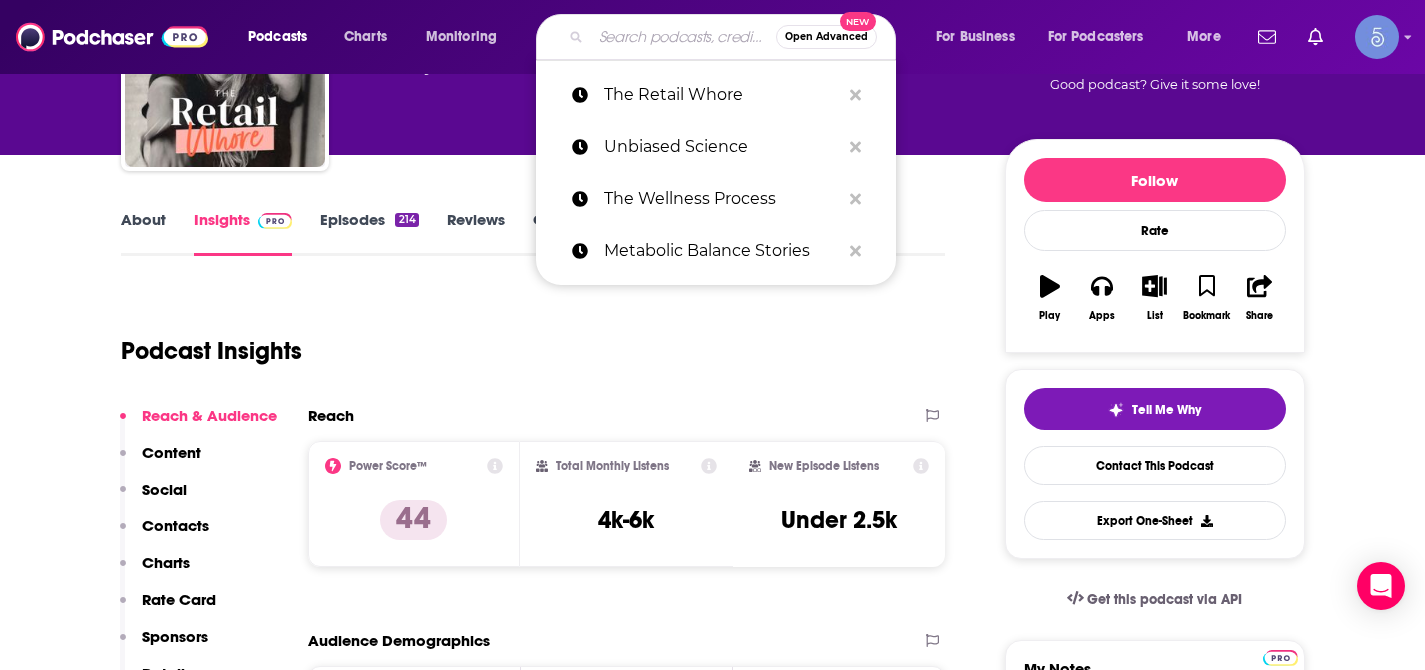 paste on "The Promo Playbook by Cubic Promote" 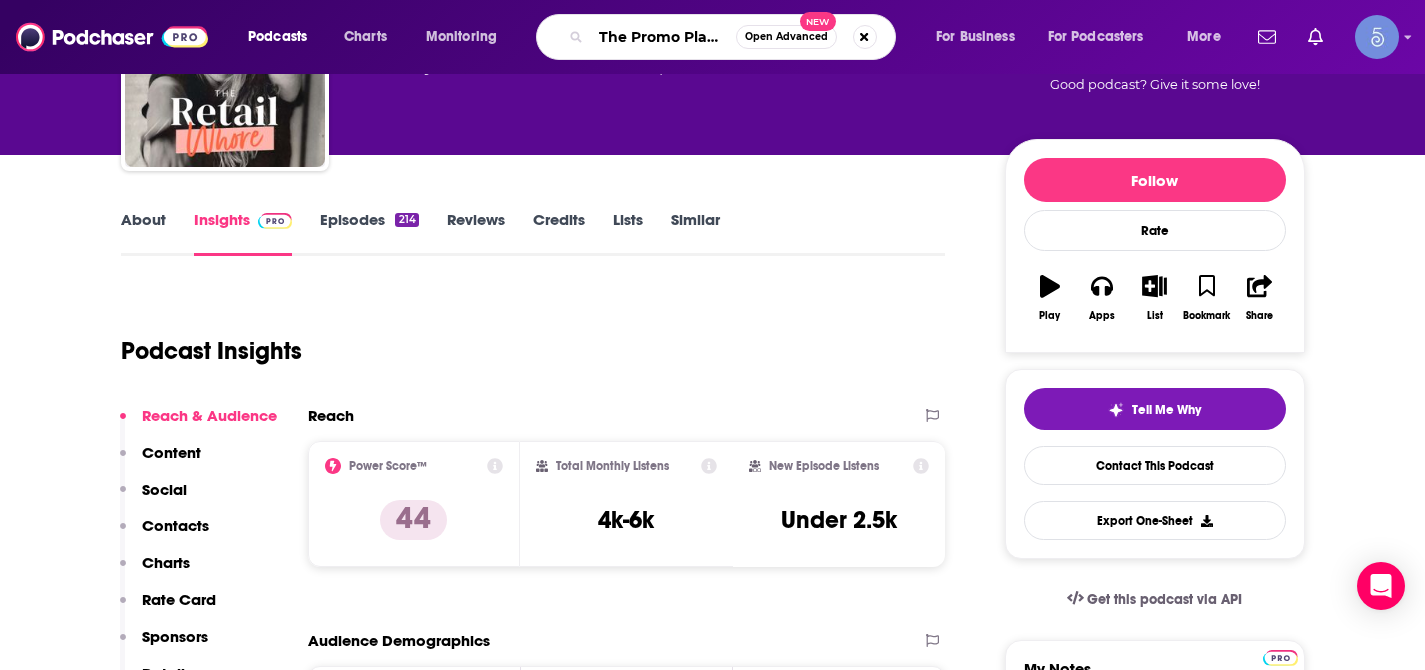 scroll, scrollTop: 0, scrollLeft: 161, axis: horizontal 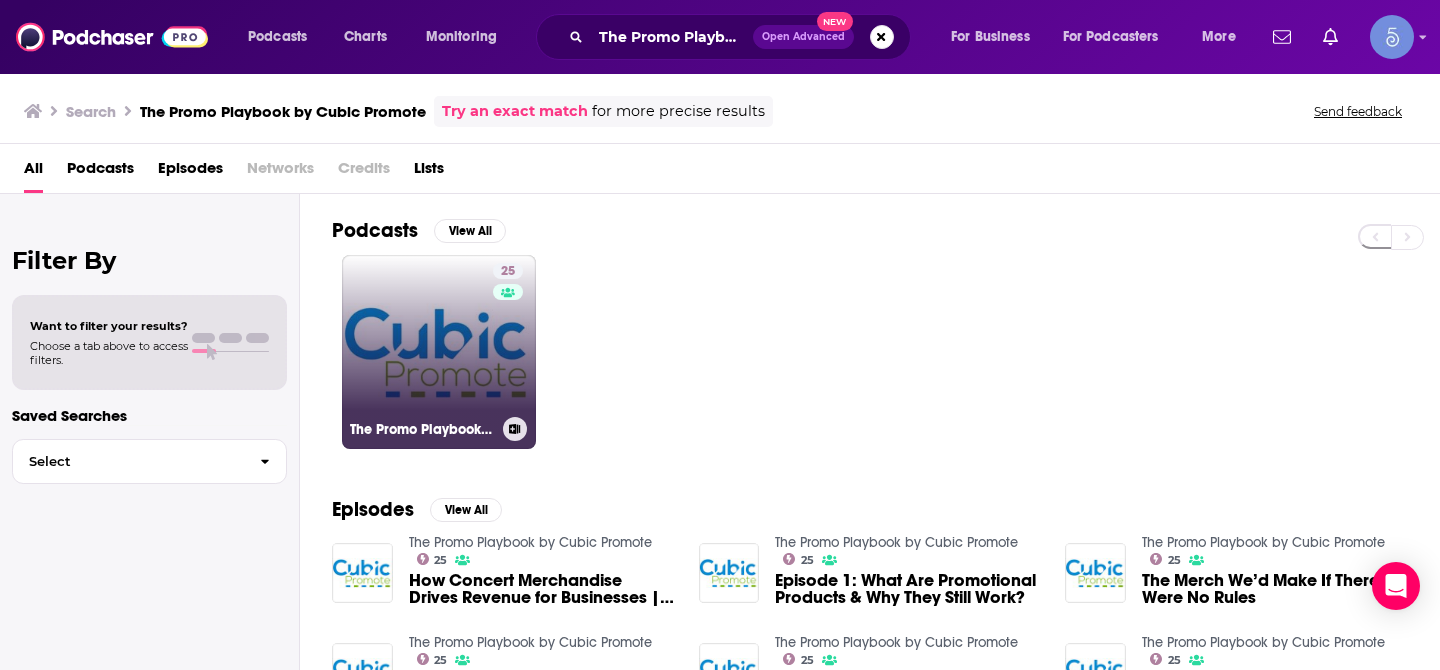 click on "25 The Promo Playbook by Cubic Promote" at bounding box center (439, 352) 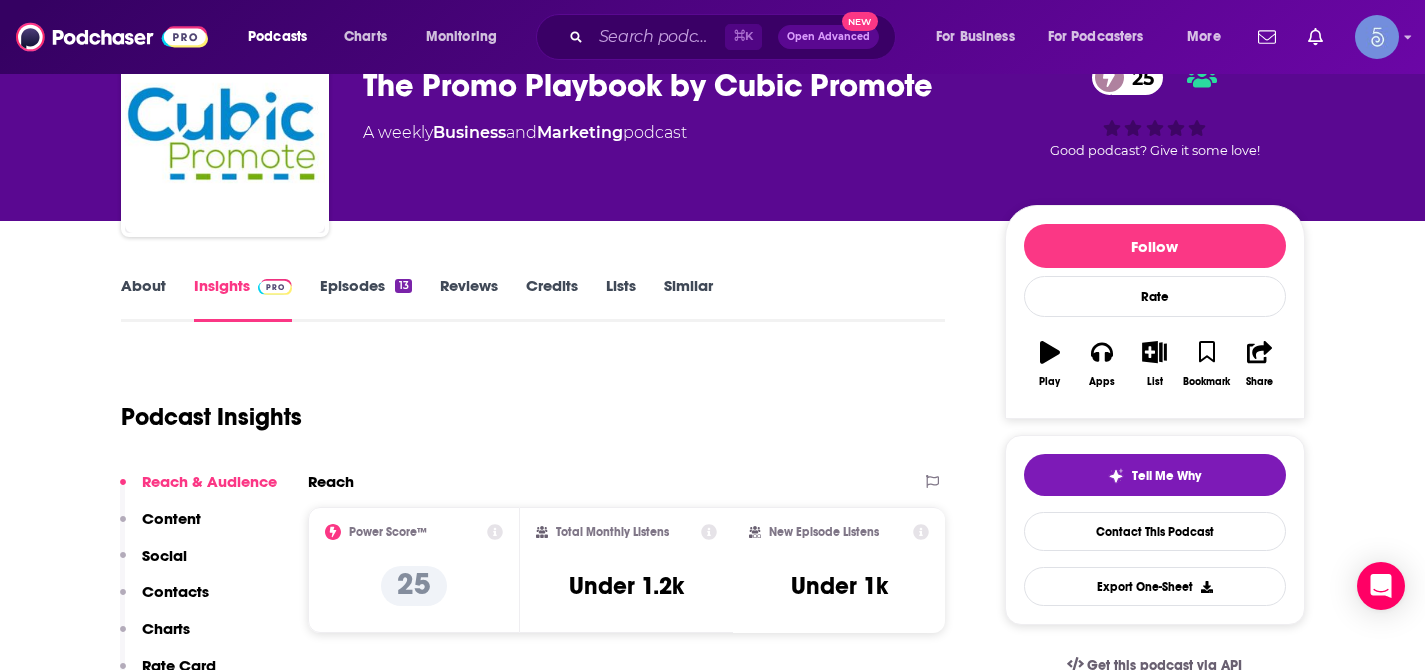 scroll, scrollTop: 112, scrollLeft: 0, axis: vertical 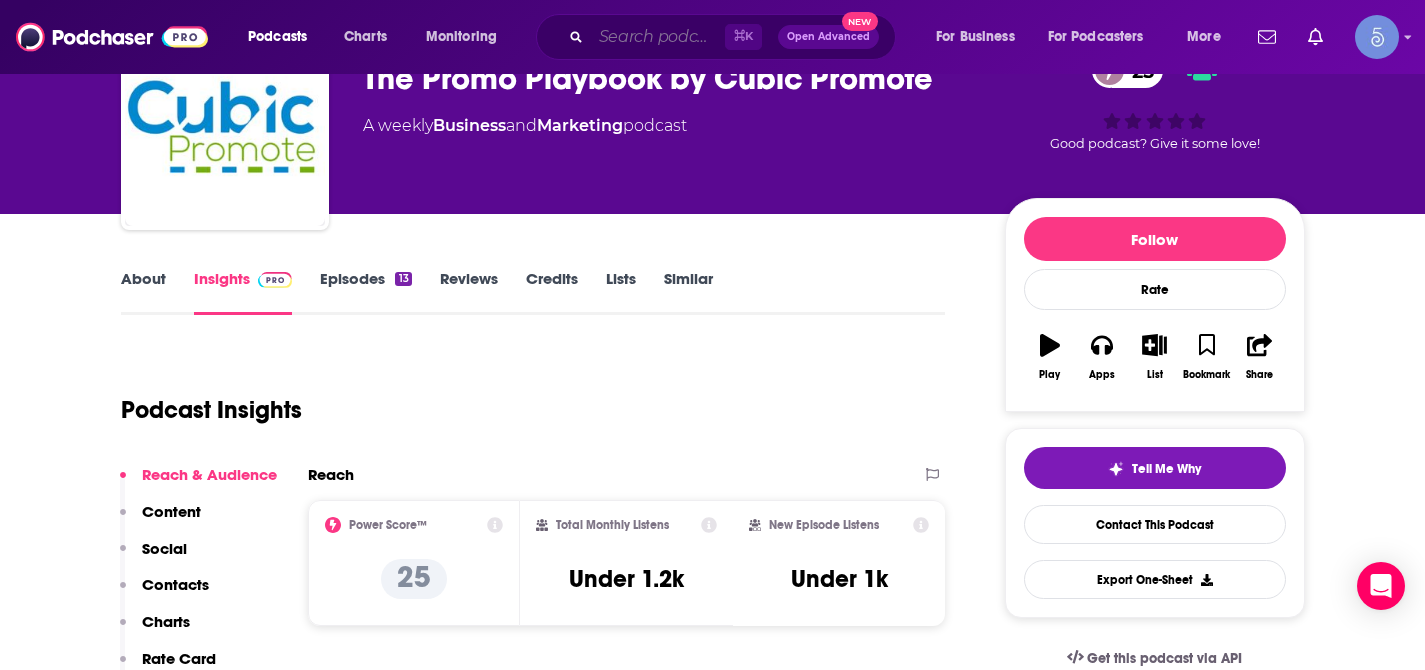 click at bounding box center (658, 37) 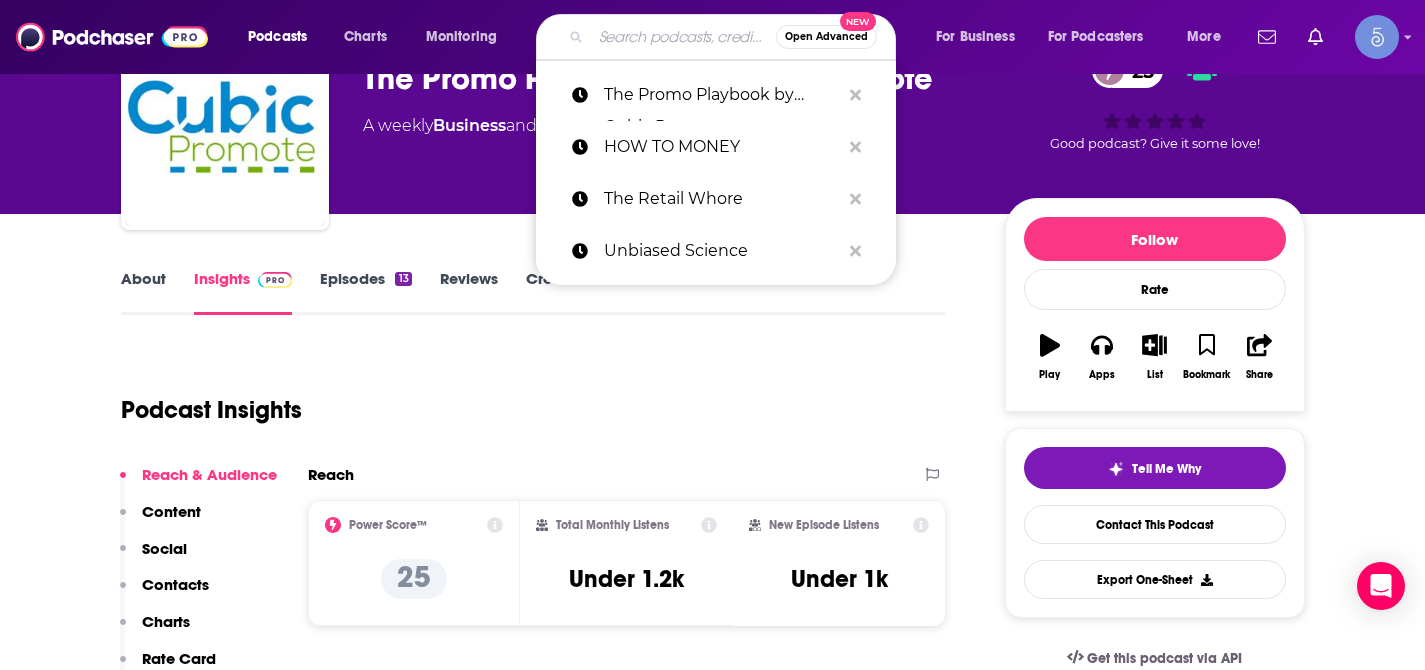 paste on "The Retail Podcast" 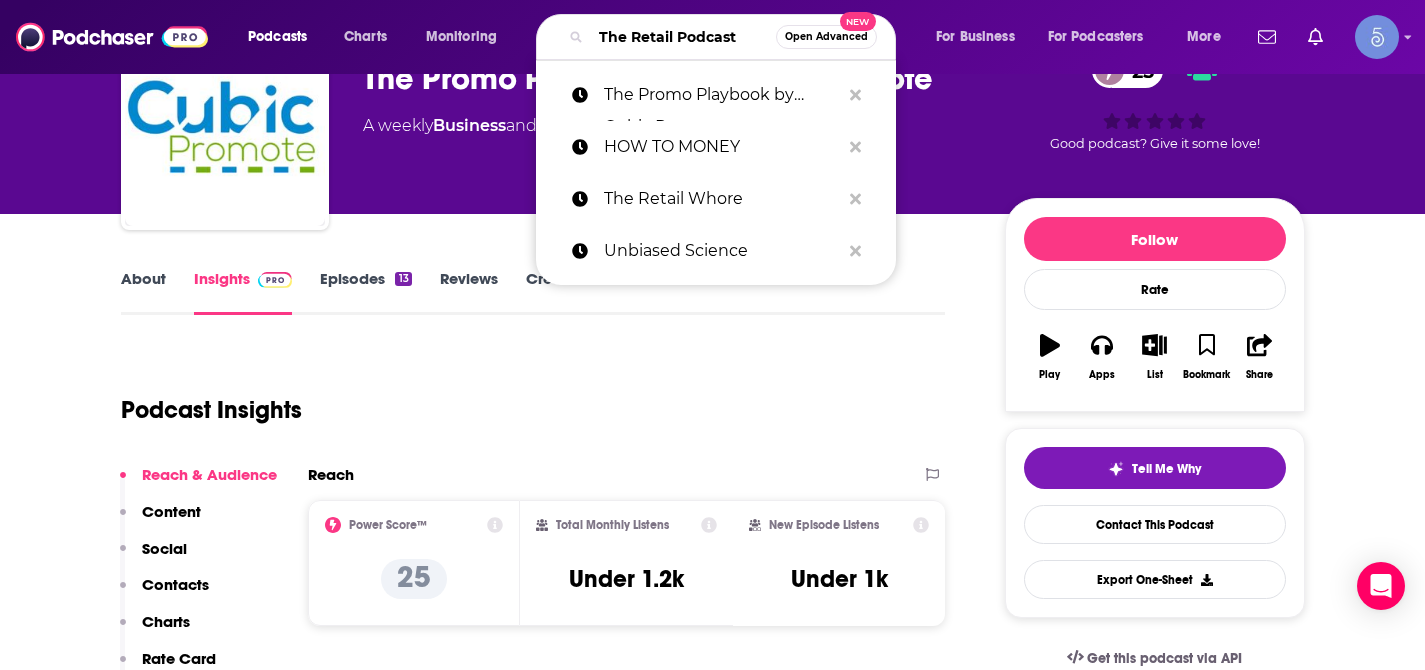 scroll, scrollTop: 0, scrollLeft: 10, axis: horizontal 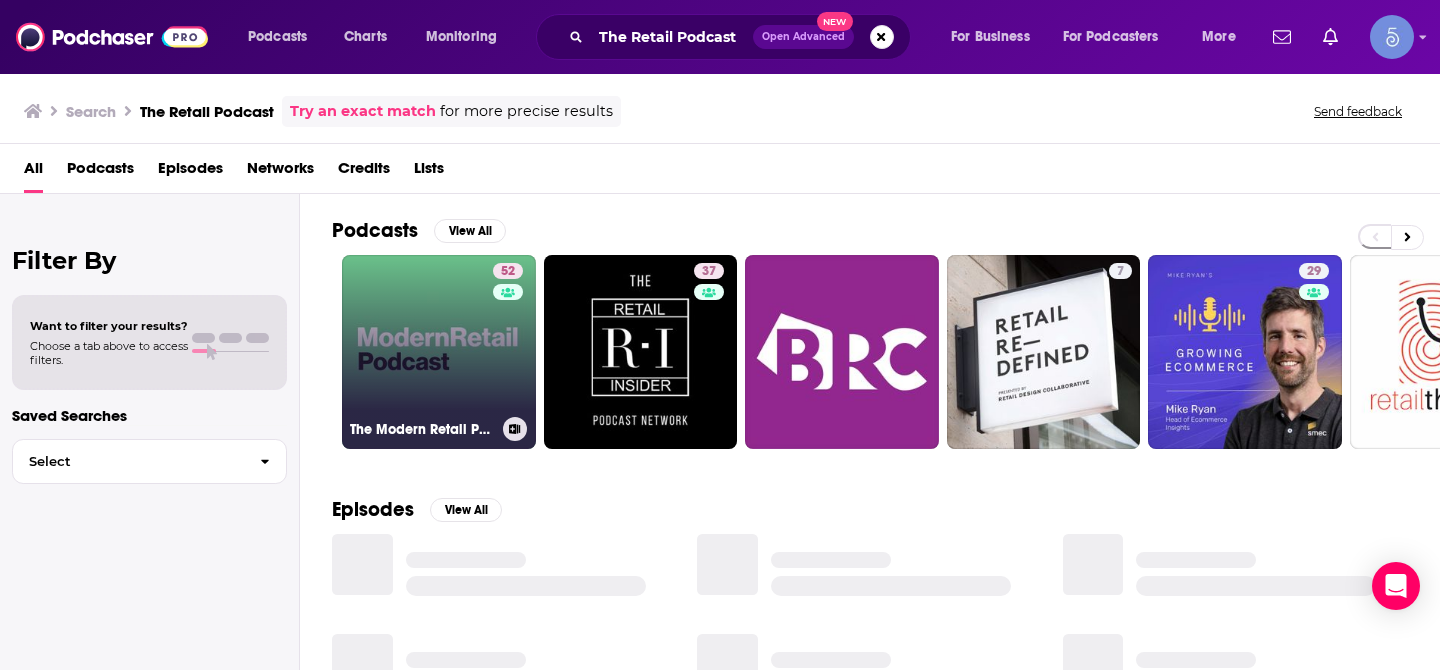 click on "52 The Modern Retail Podcast" at bounding box center [439, 352] 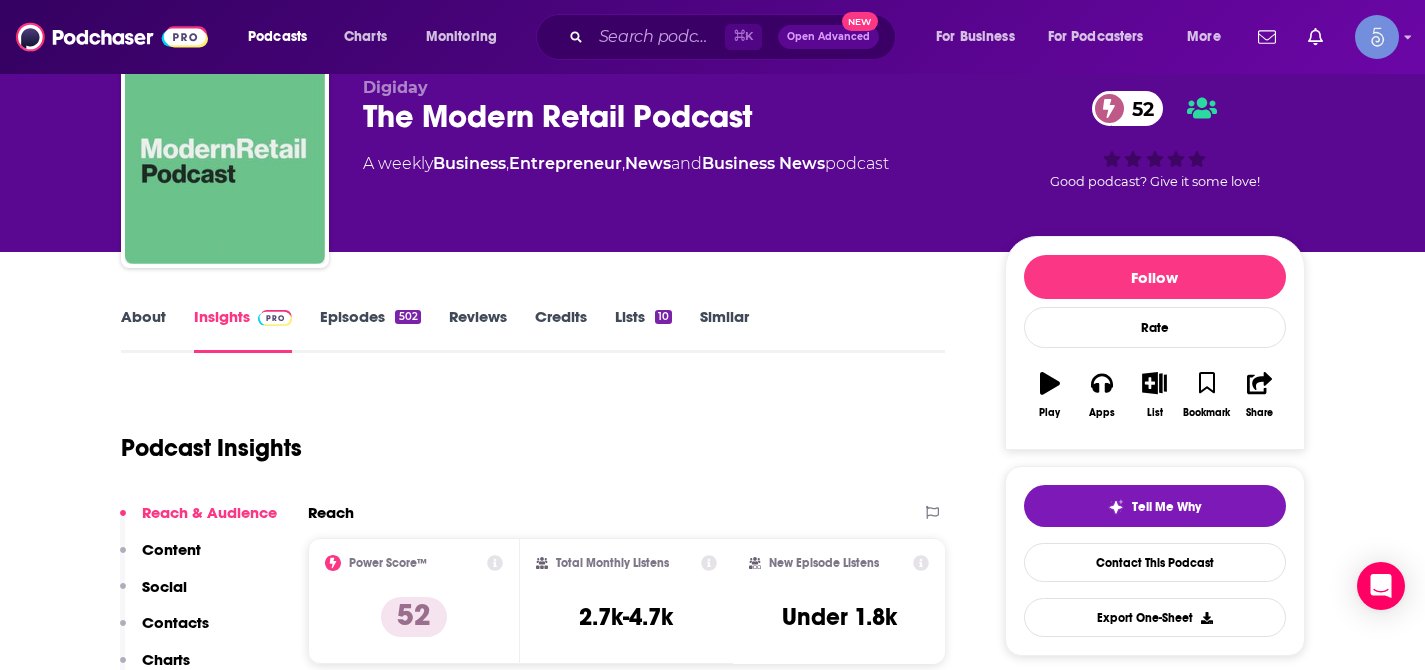 scroll, scrollTop: 70, scrollLeft: 0, axis: vertical 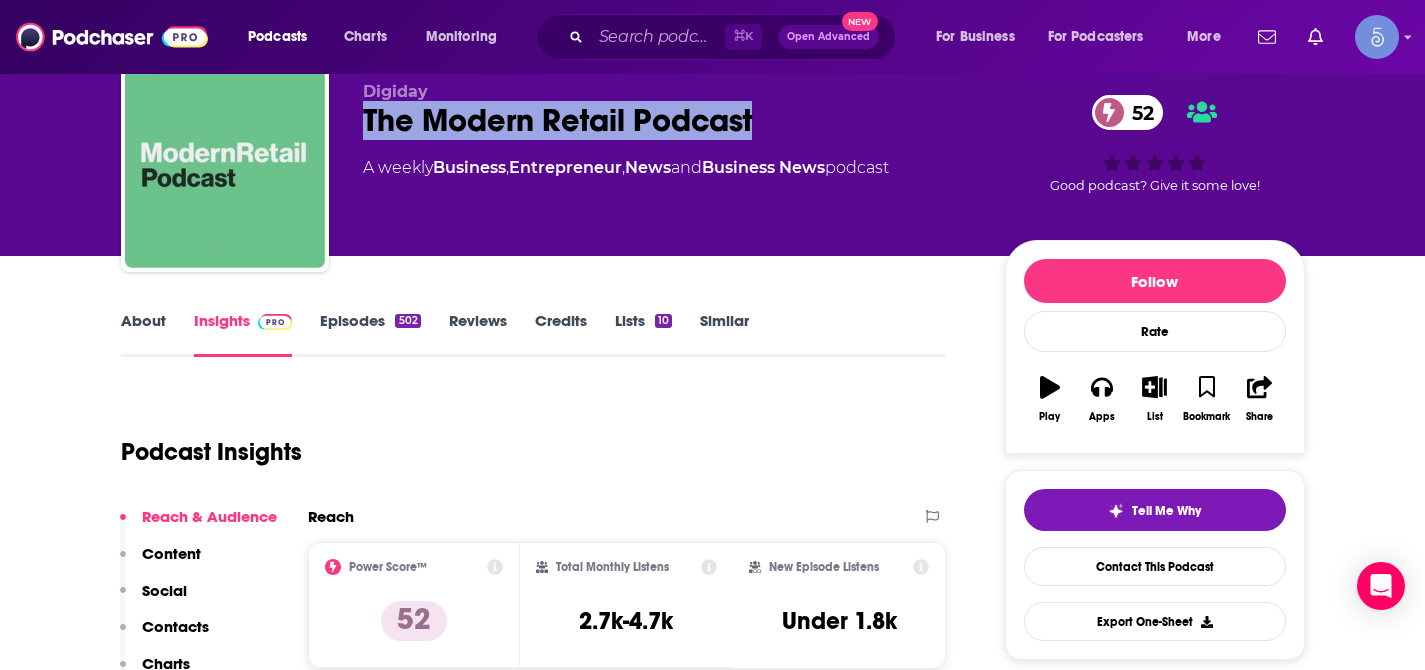 drag, startPoint x: 366, startPoint y: 121, endPoint x: 813, endPoint y: 133, distance: 447.16104 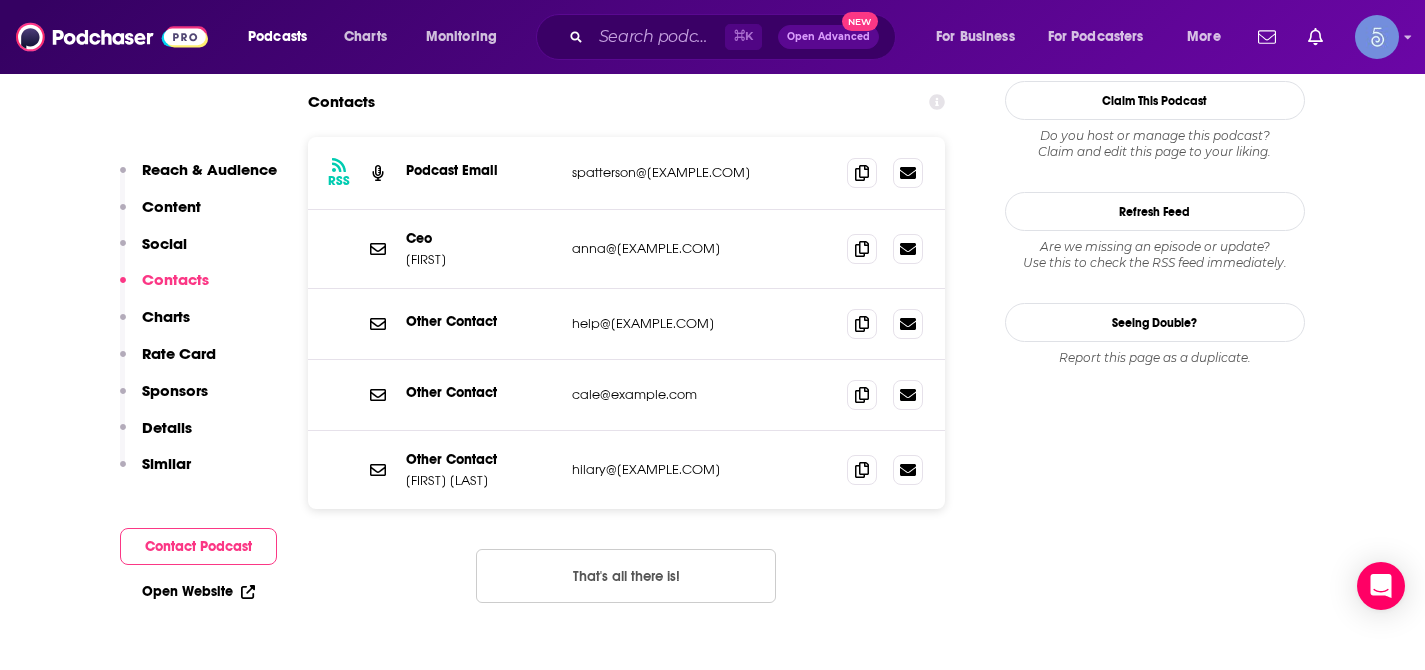 scroll, scrollTop: 1834, scrollLeft: 0, axis: vertical 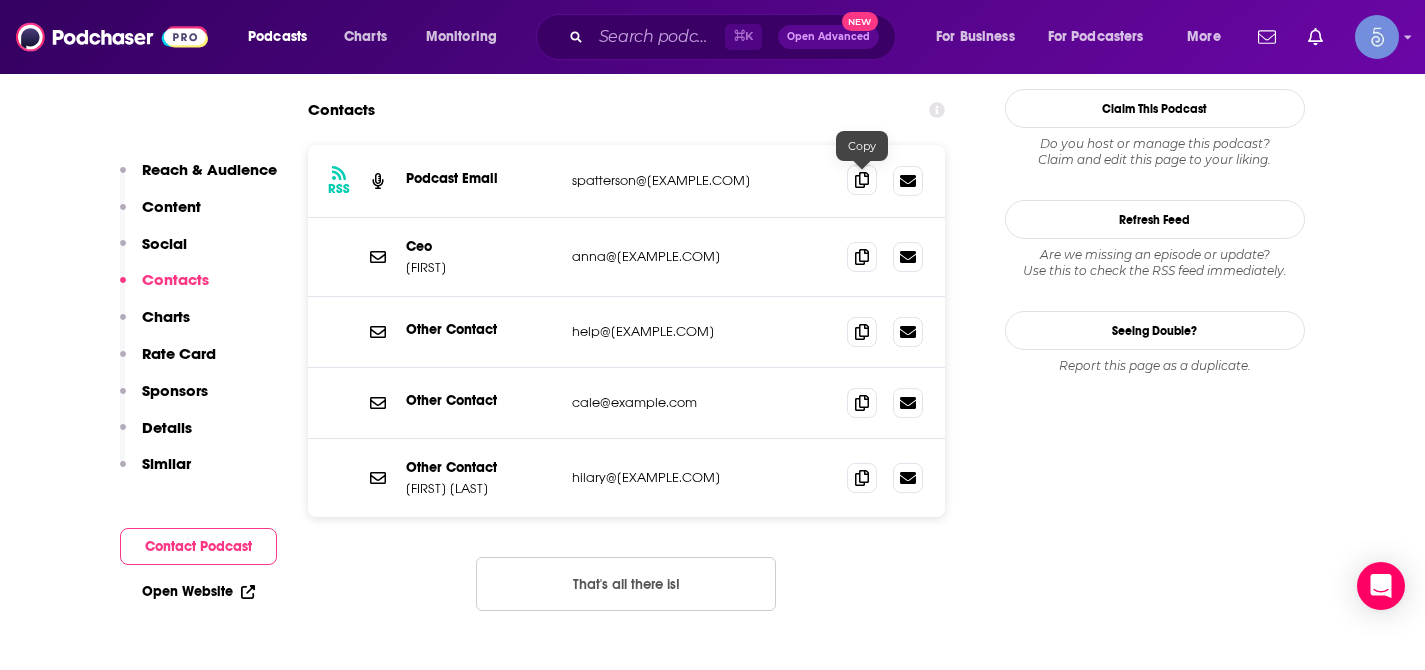 click 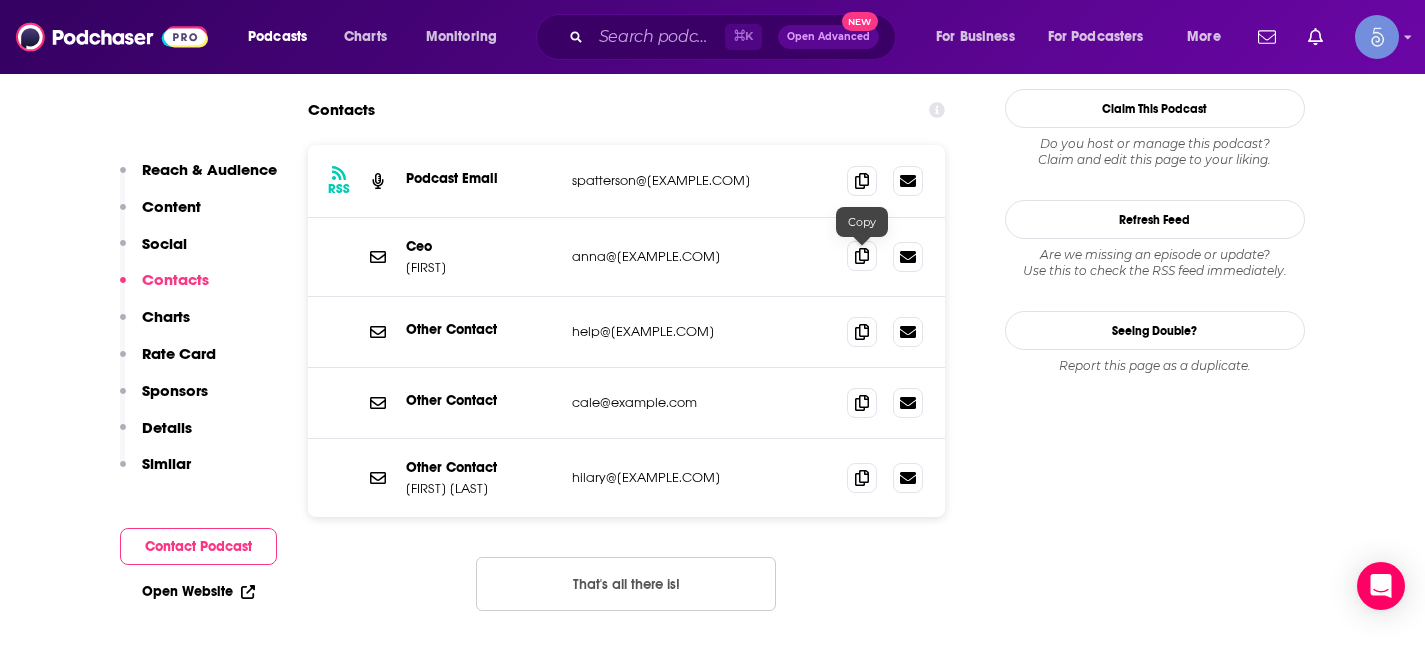 click 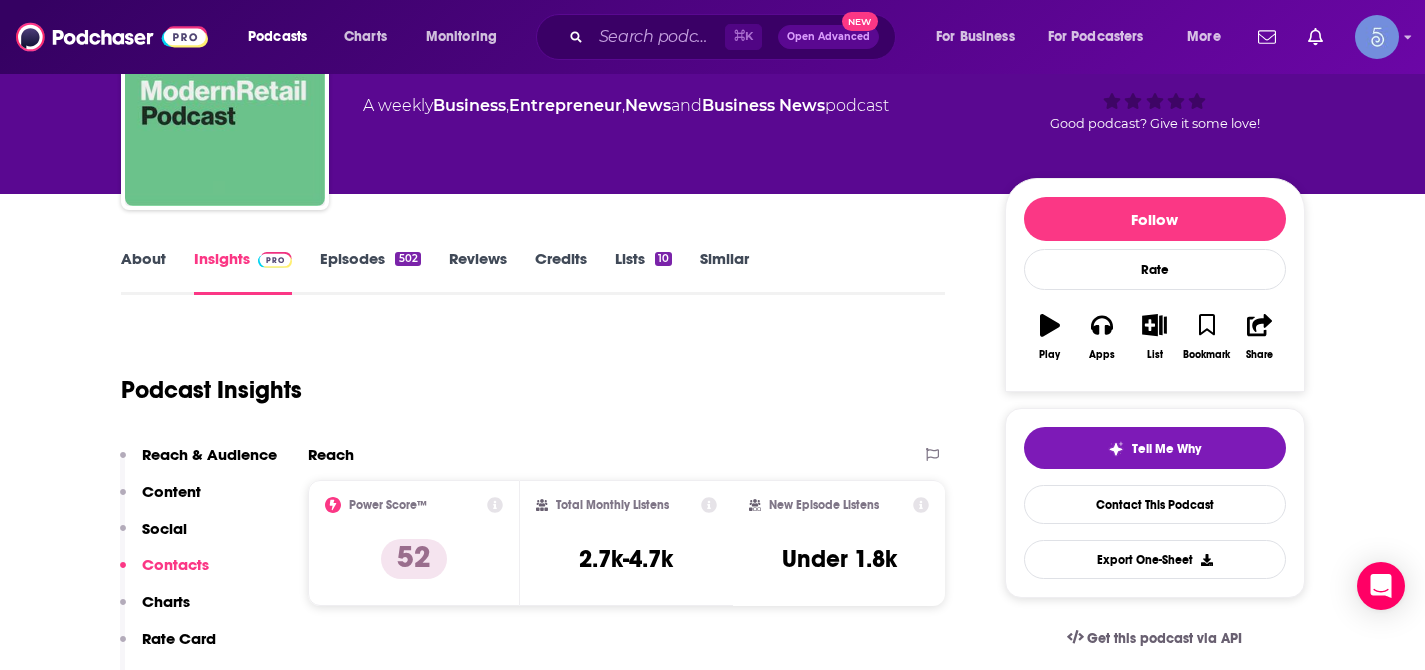scroll, scrollTop: 136, scrollLeft: 0, axis: vertical 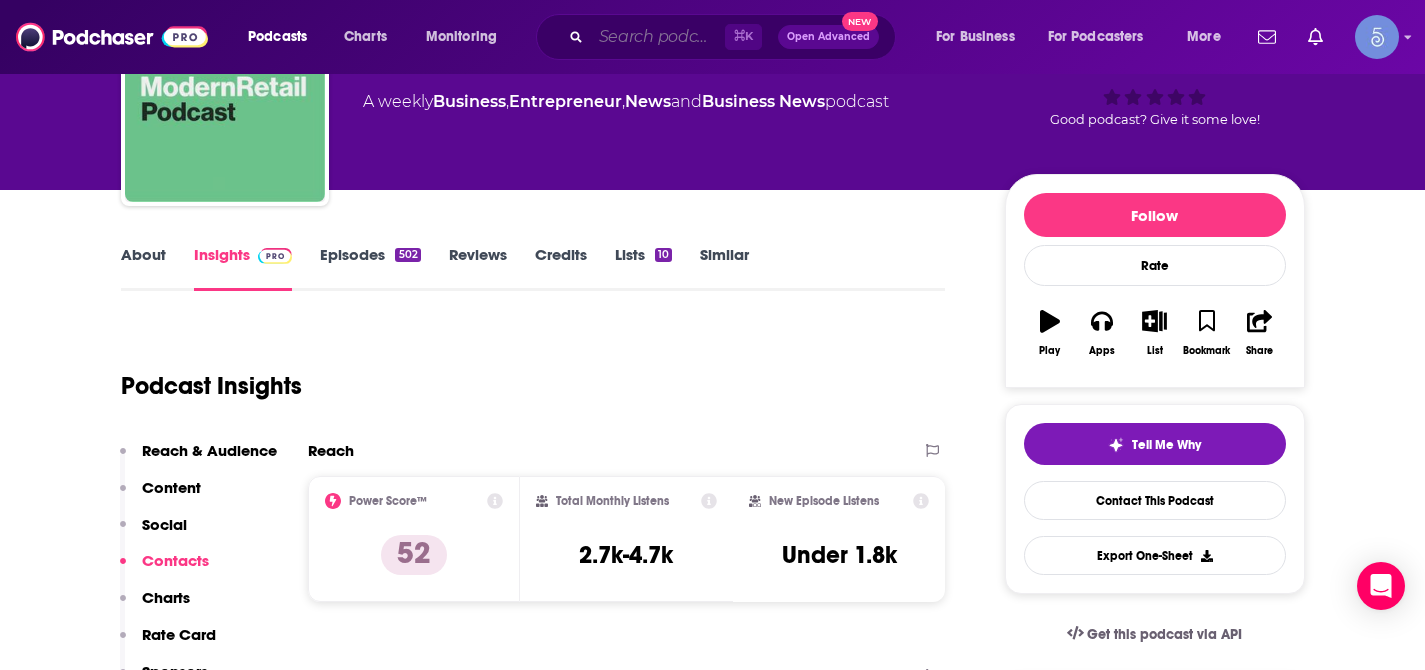 click at bounding box center [658, 37] 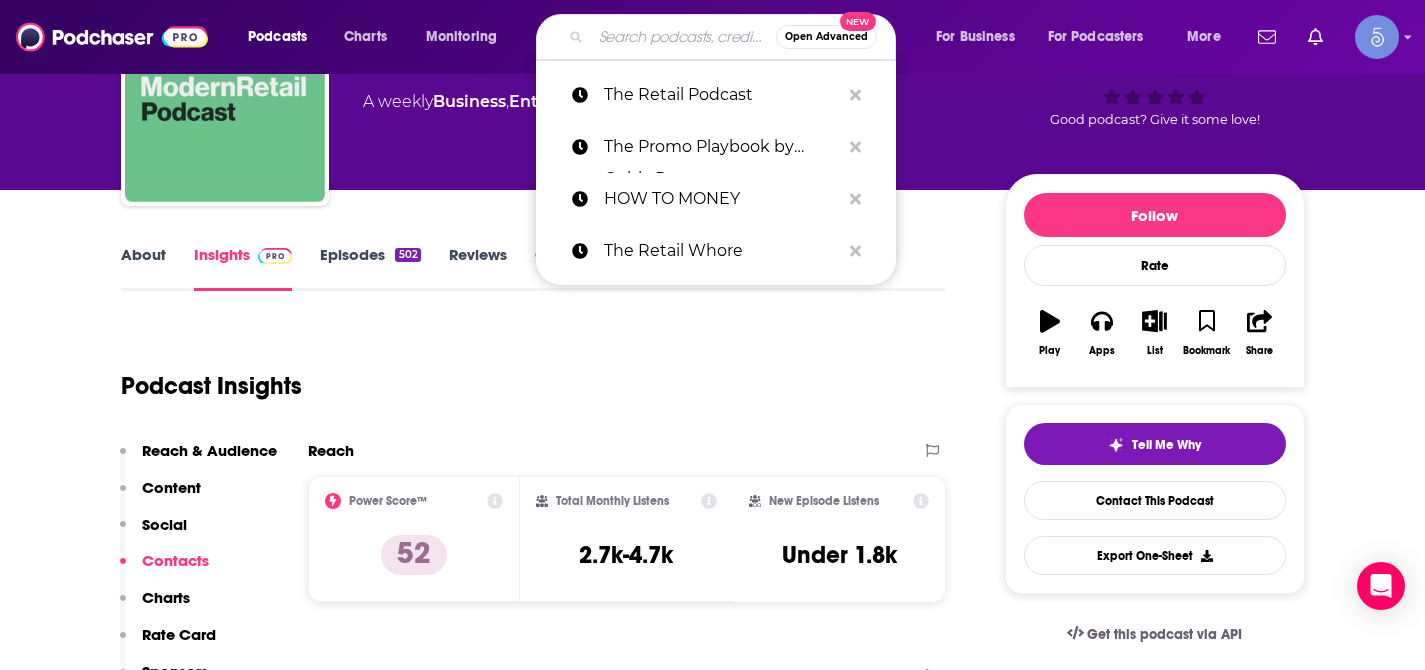 paste on "Branded for Success!" 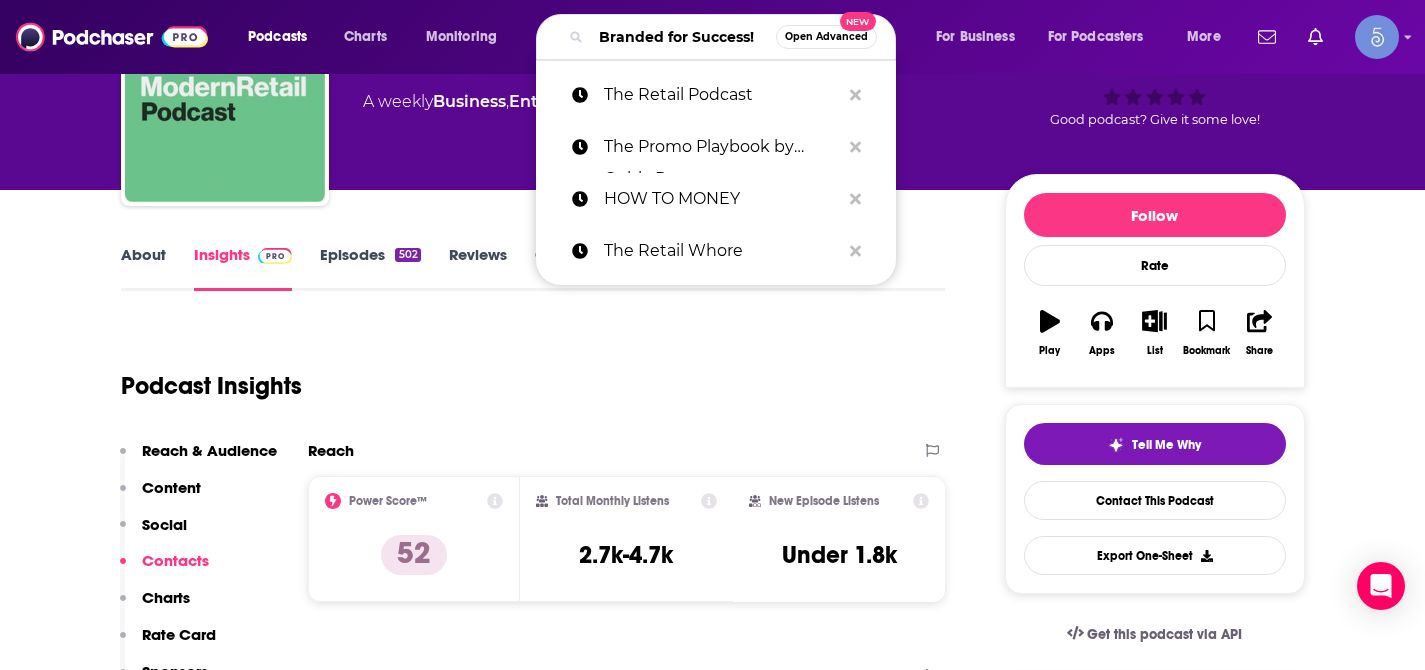 scroll, scrollTop: 0, scrollLeft: 27, axis: horizontal 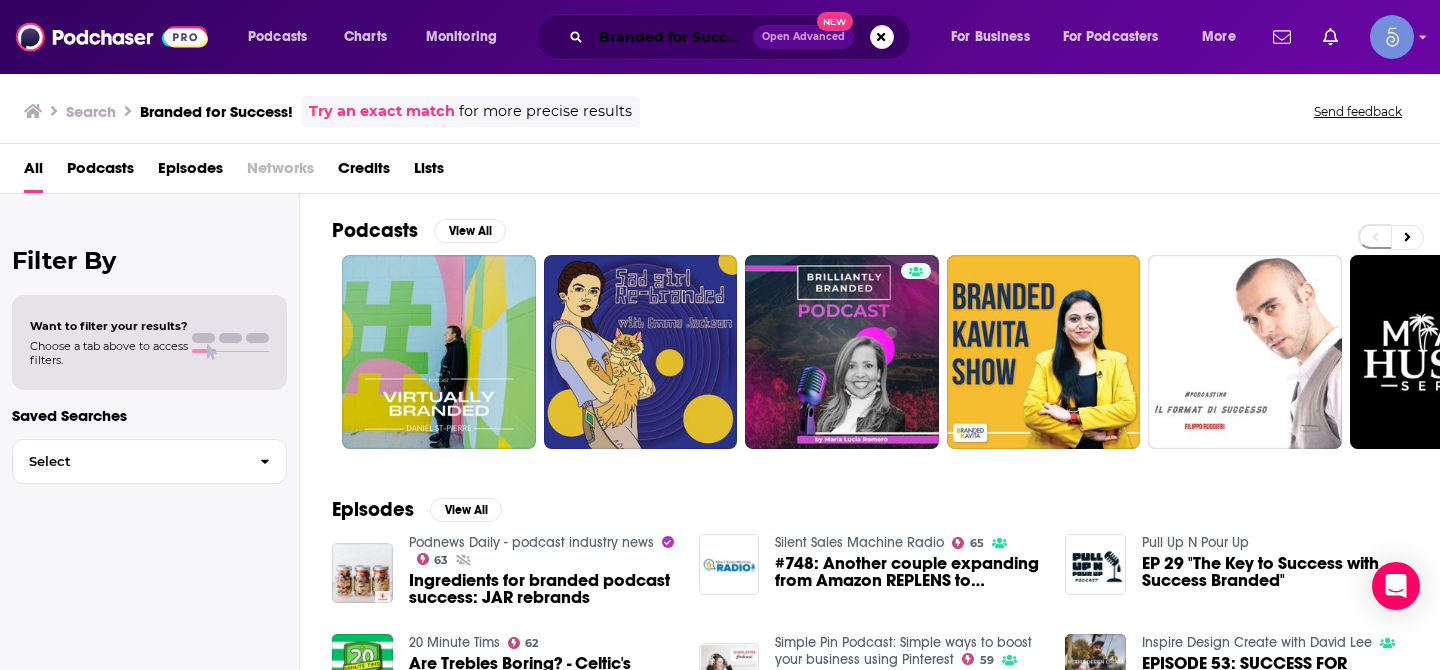 click on "Branded for Success!" at bounding box center [672, 37] 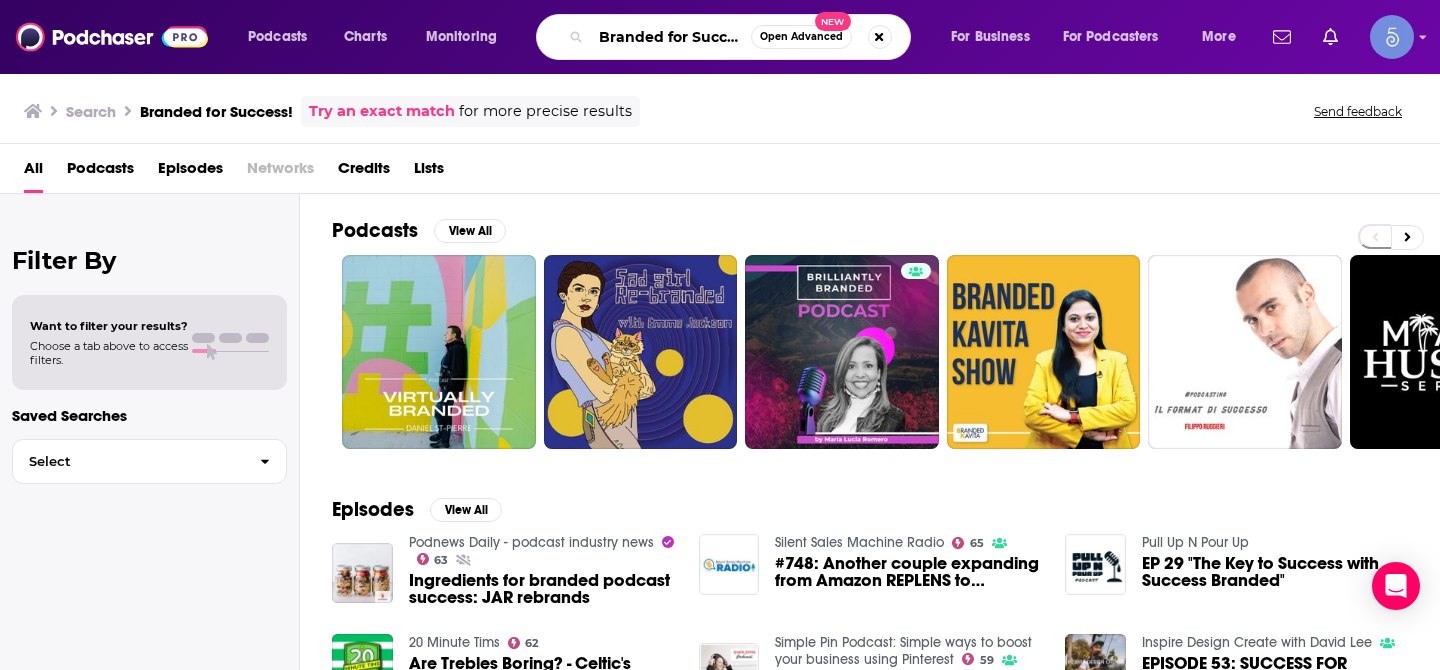 click on "Branded for Success!" at bounding box center [671, 37] 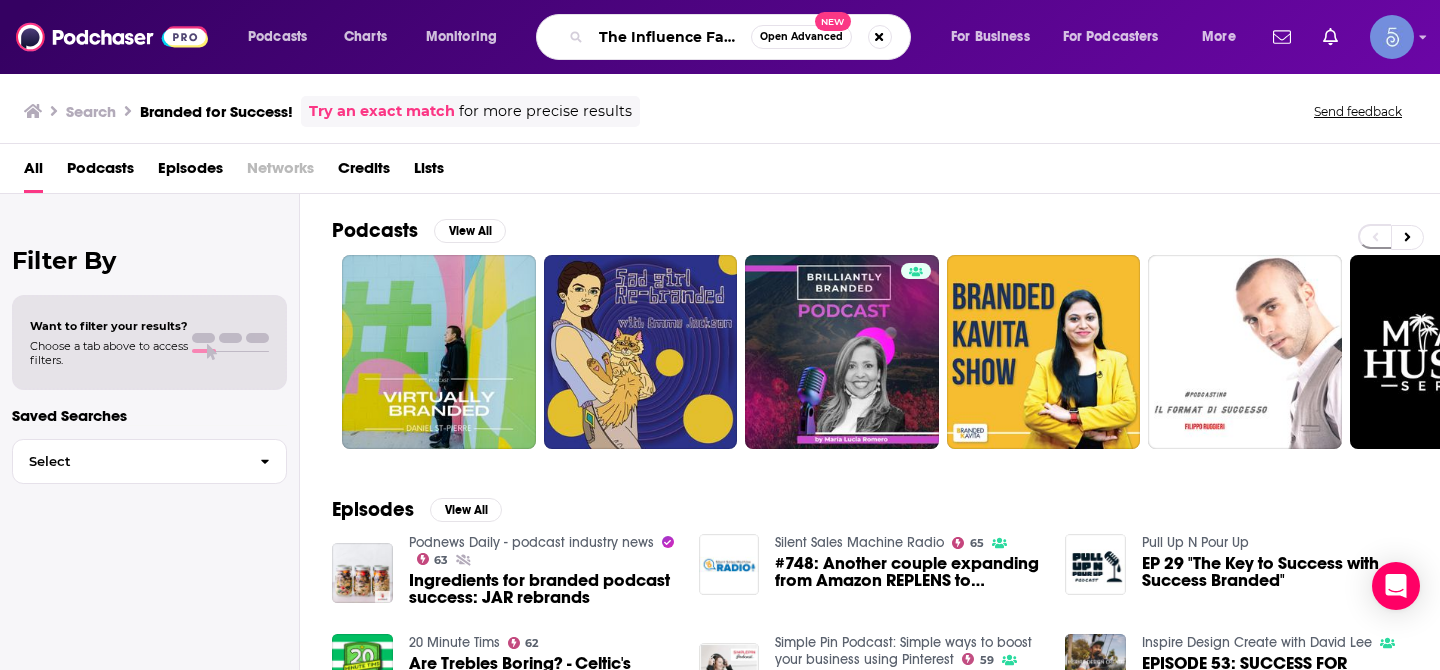 scroll, scrollTop: 0, scrollLeft: 280, axis: horizontal 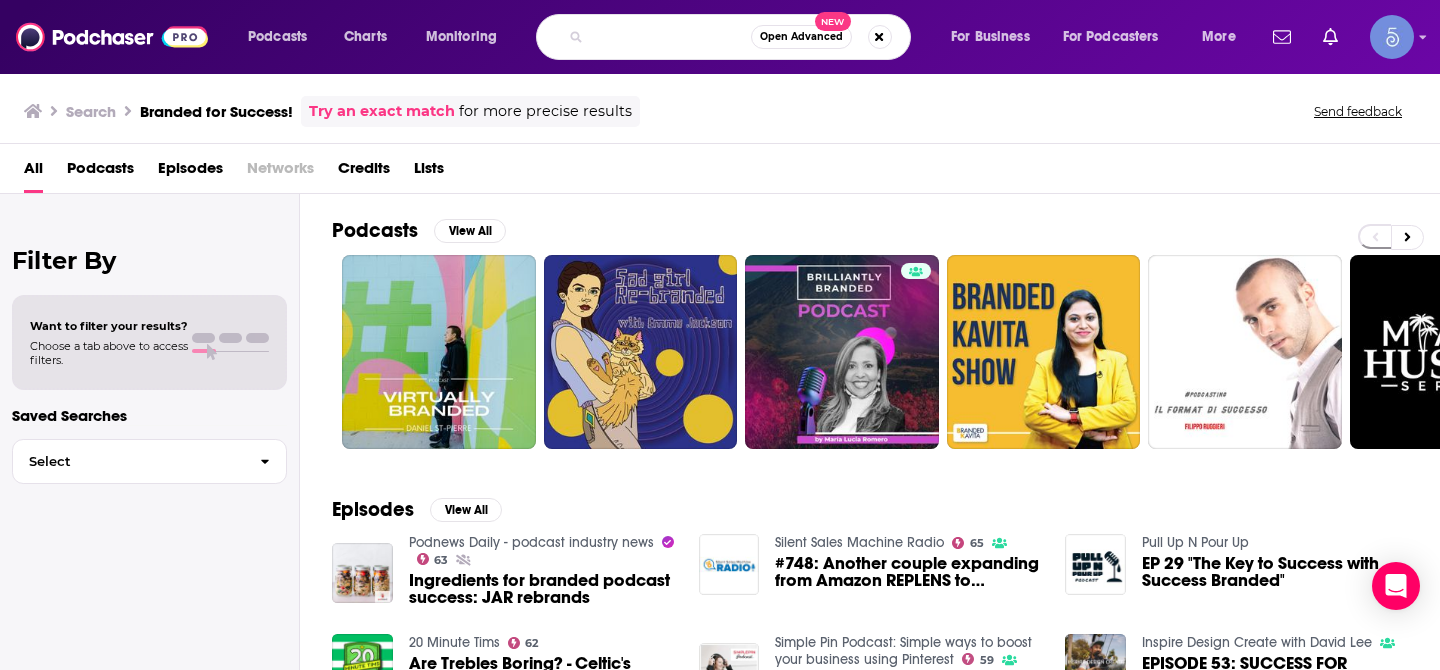 type on "The Influence Factor by The Influencer Marketing Factory" 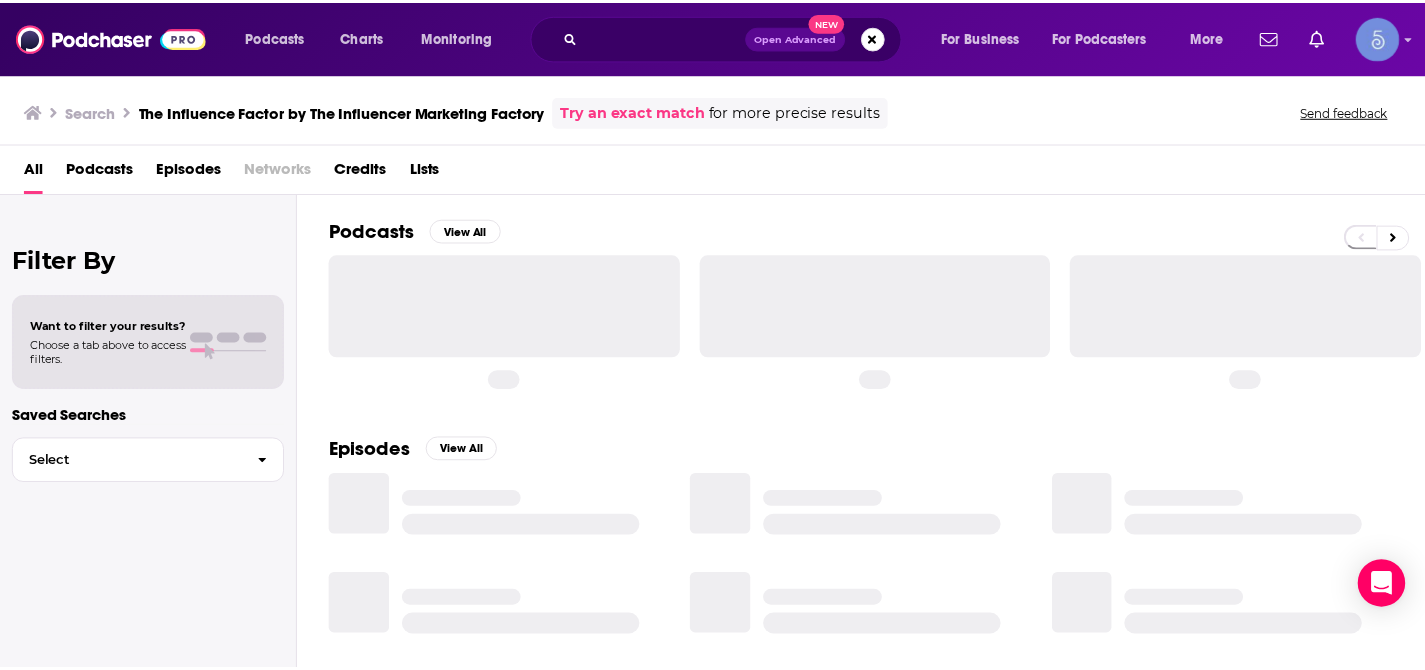 scroll, scrollTop: 0, scrollLeft: 0, axis: both 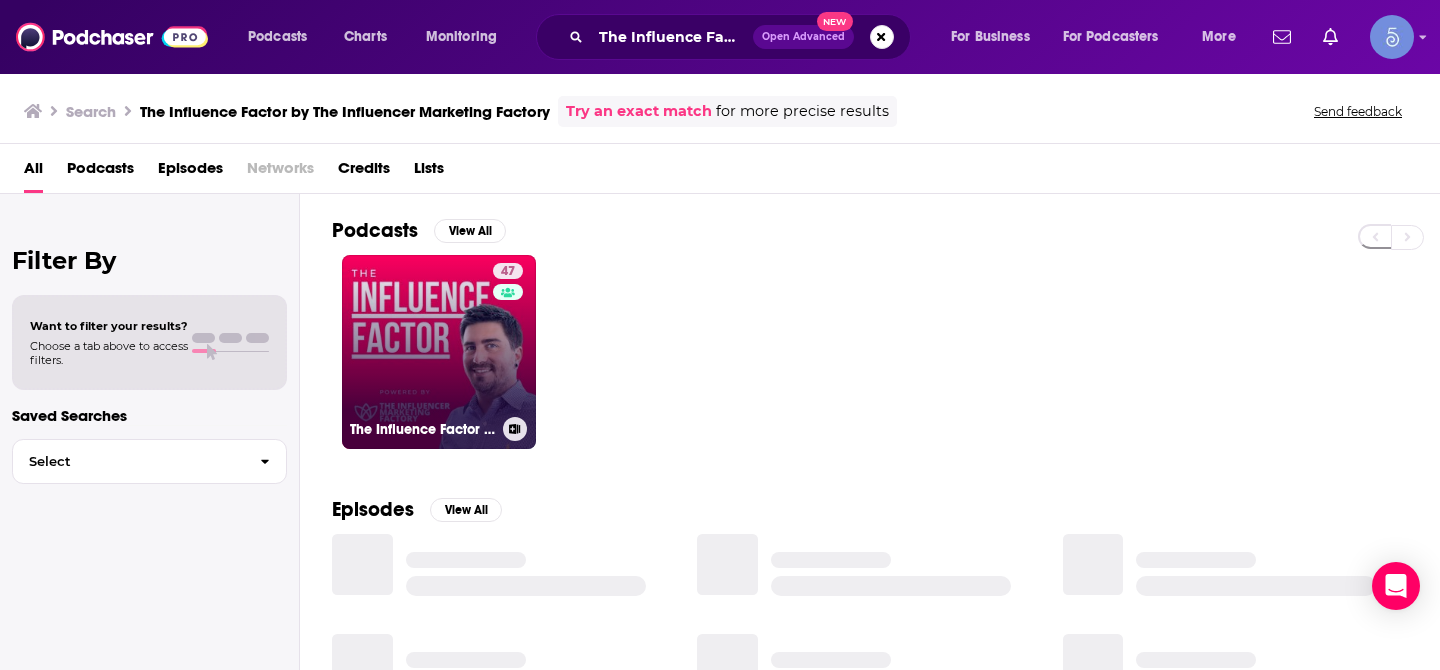 click on "47 The Influence Factor by The Influencer Marketing Factory" at bounding box center [439, 352] 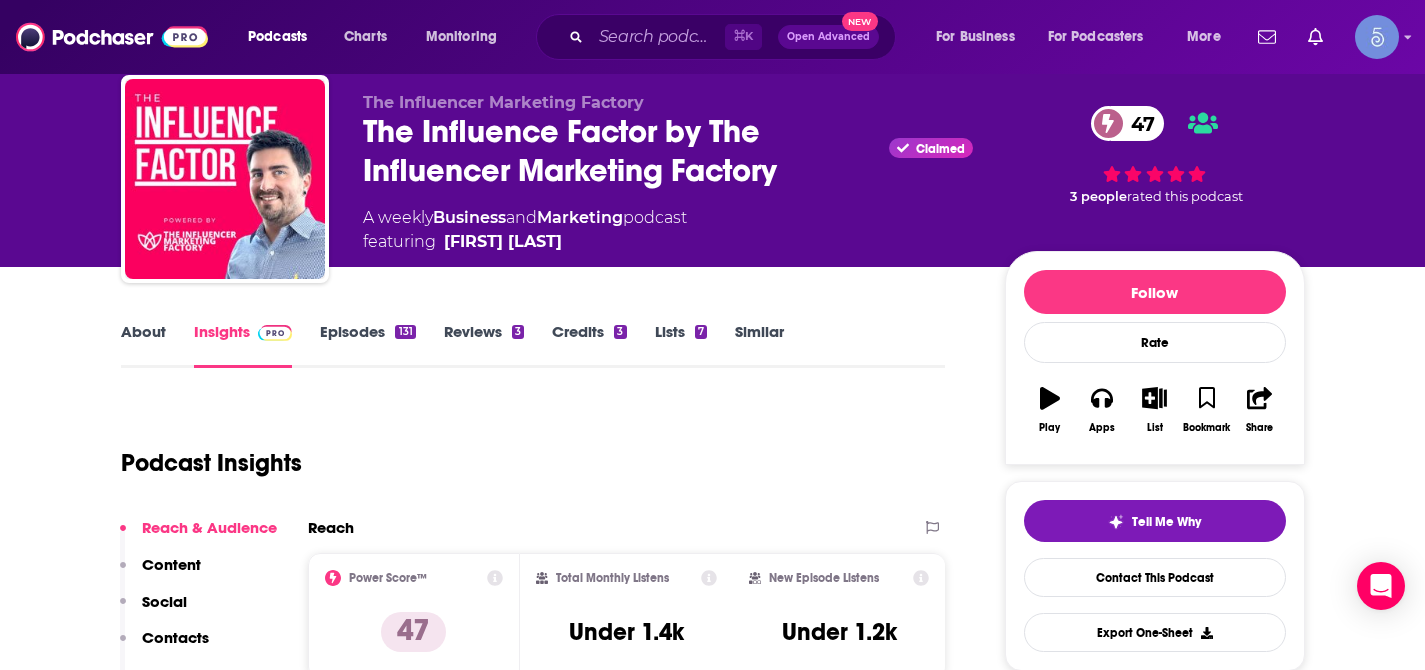 scroll, scrollTop: 61, scrollLeft: 0, axis: vertical 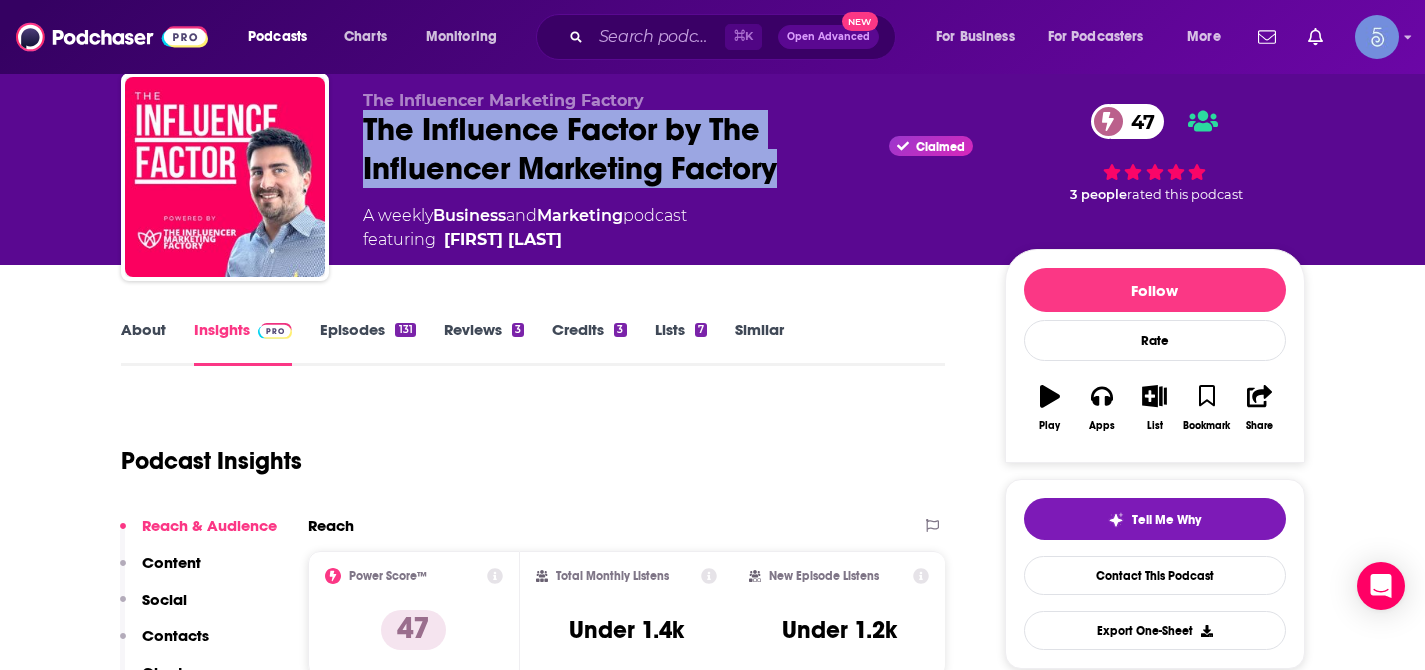drag, startPoint x: 366, startPoint y: 129, endPoint x: 787, endPoint y: 168, distance: 422.80255 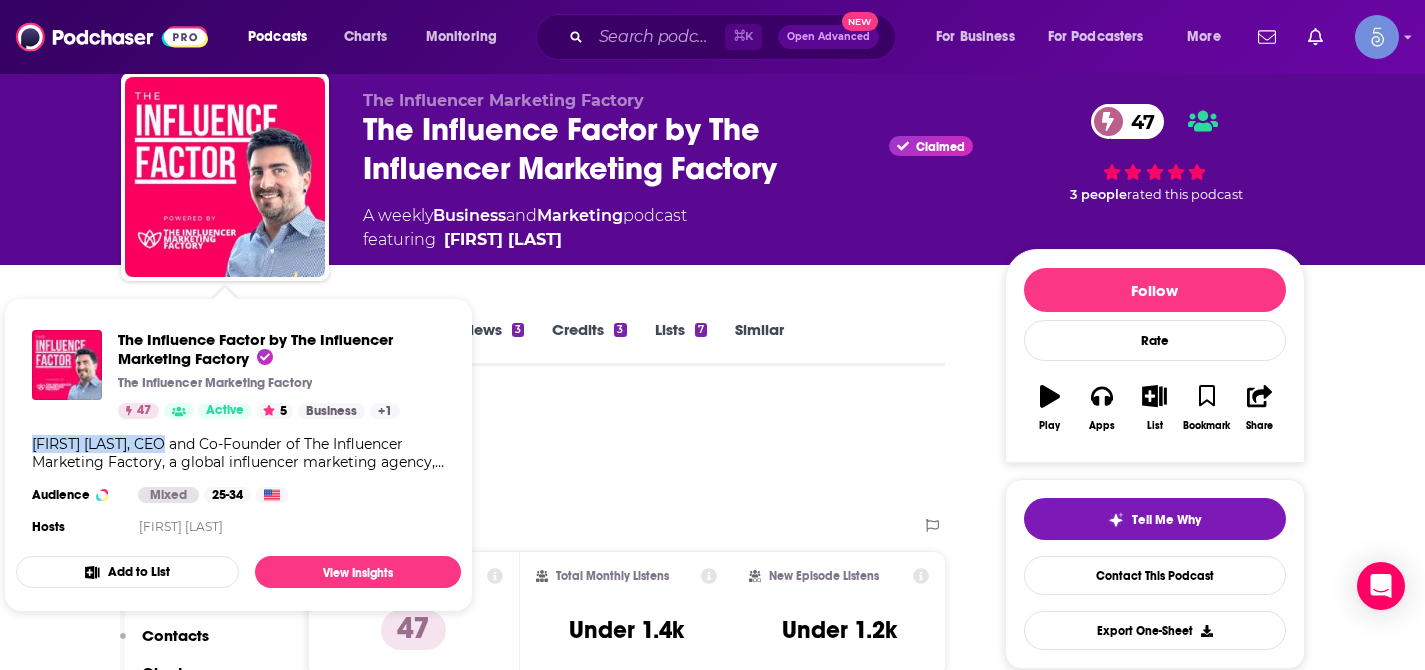 drag, startPoint x: 33, startPoint y: 444, endPoint x: 167, endPoint y: 449, distance: 134.09325 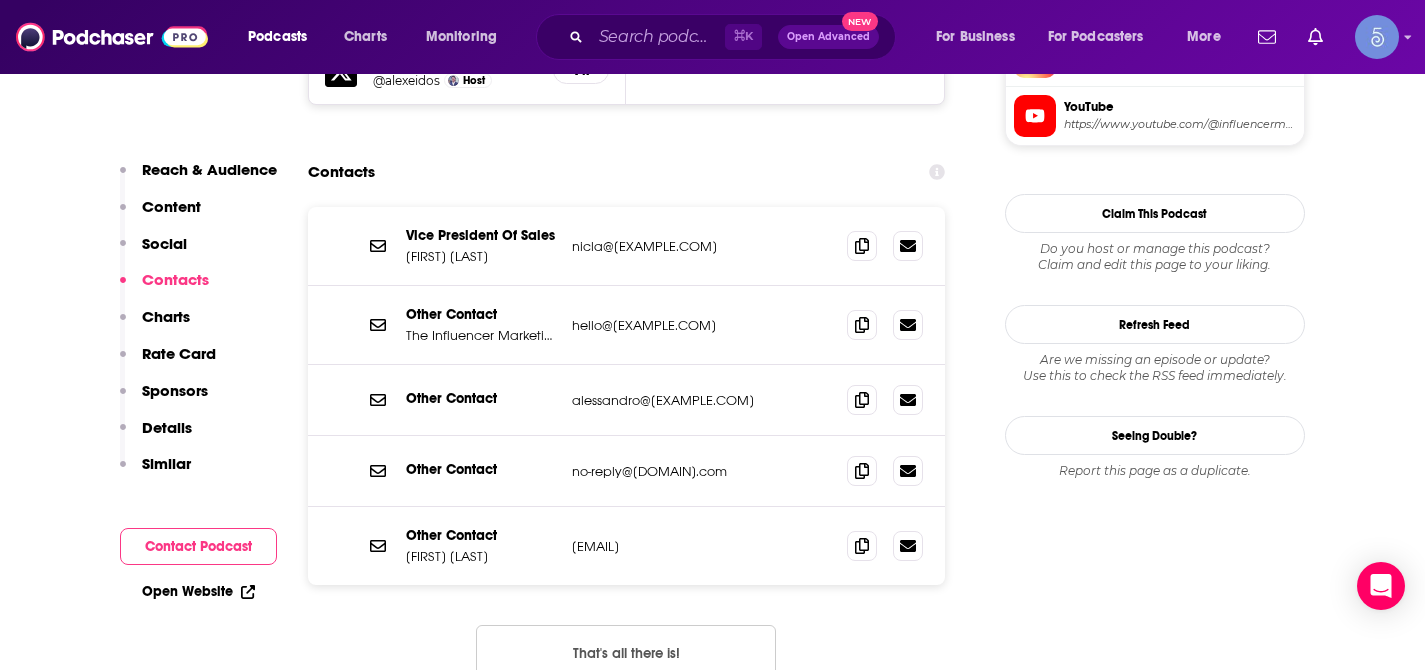 scroll, scrollTop: 1919, scrollLeft: 0, axis: vertical 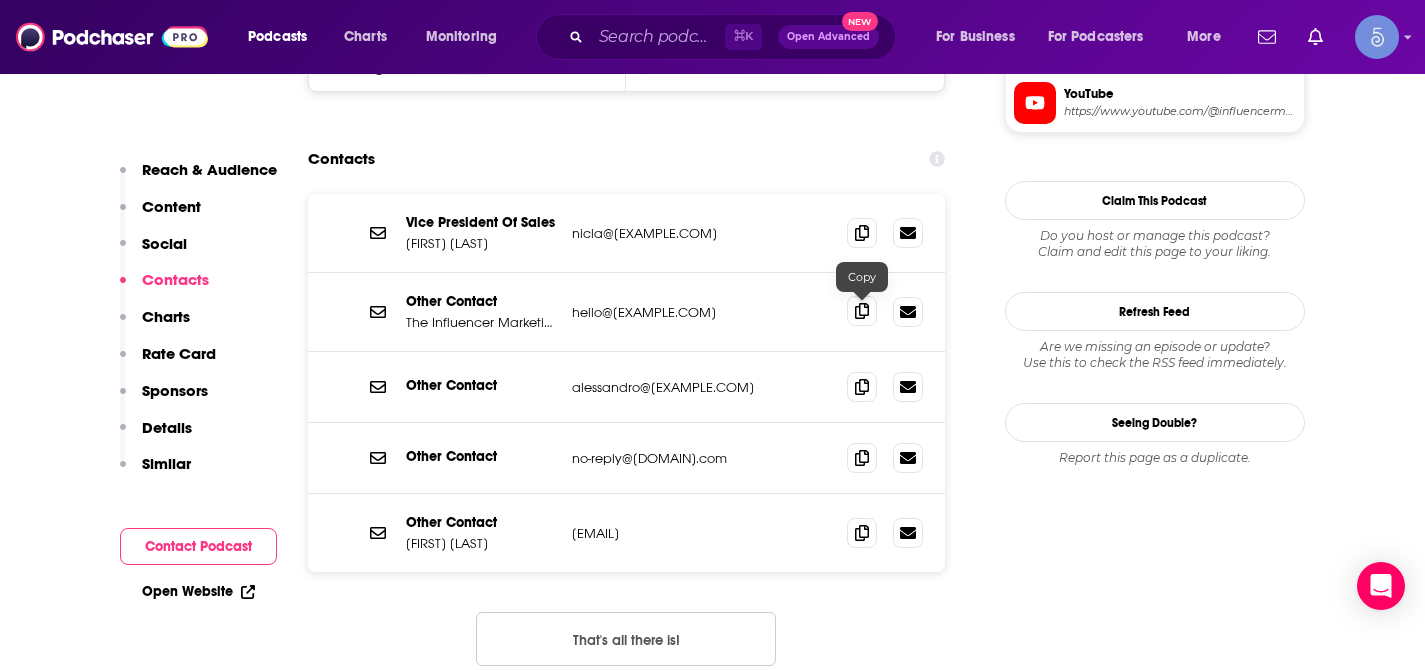 click 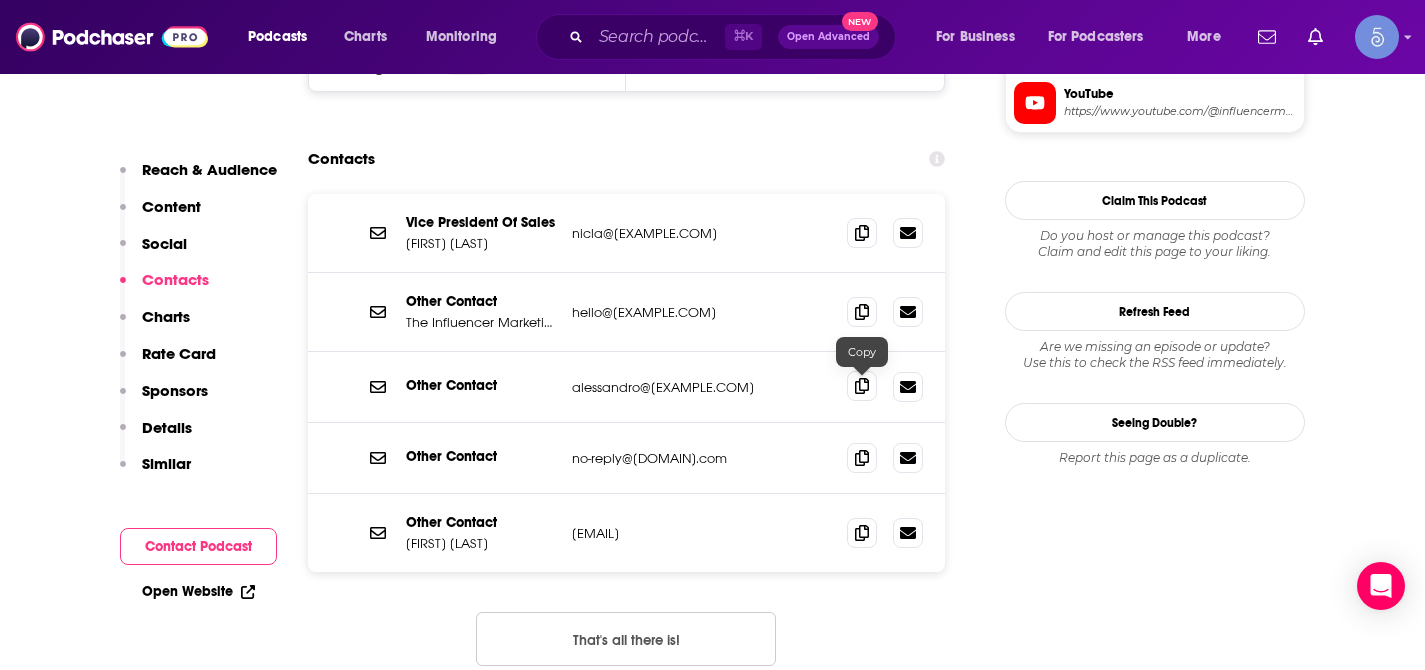 click 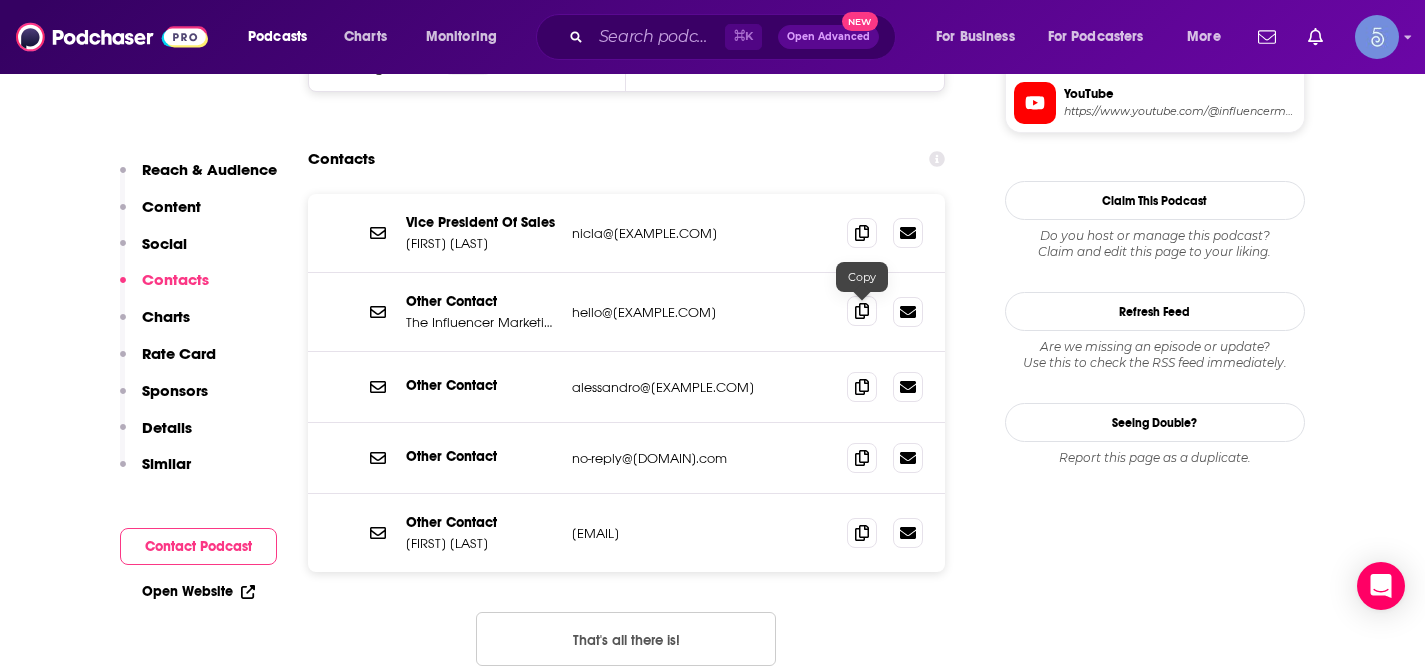 click 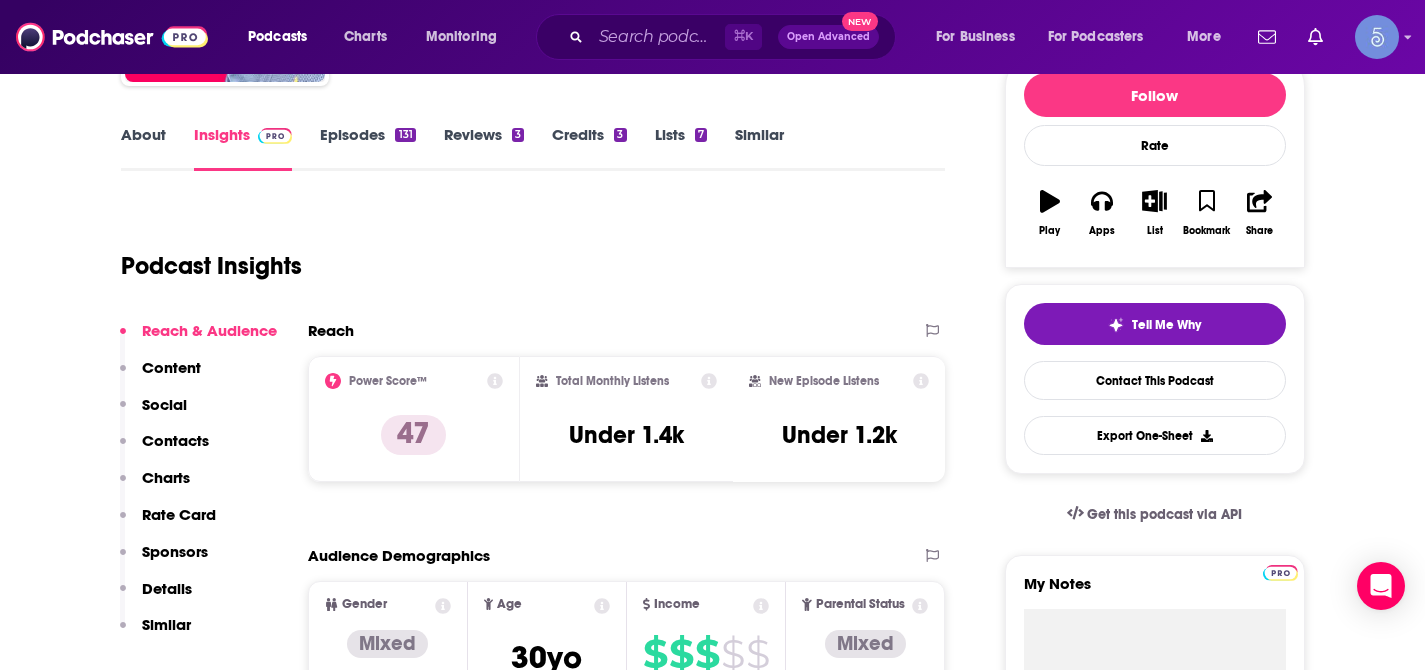 scroll, scrollTop: 263, scrollLeft: 0, axis: vertical 